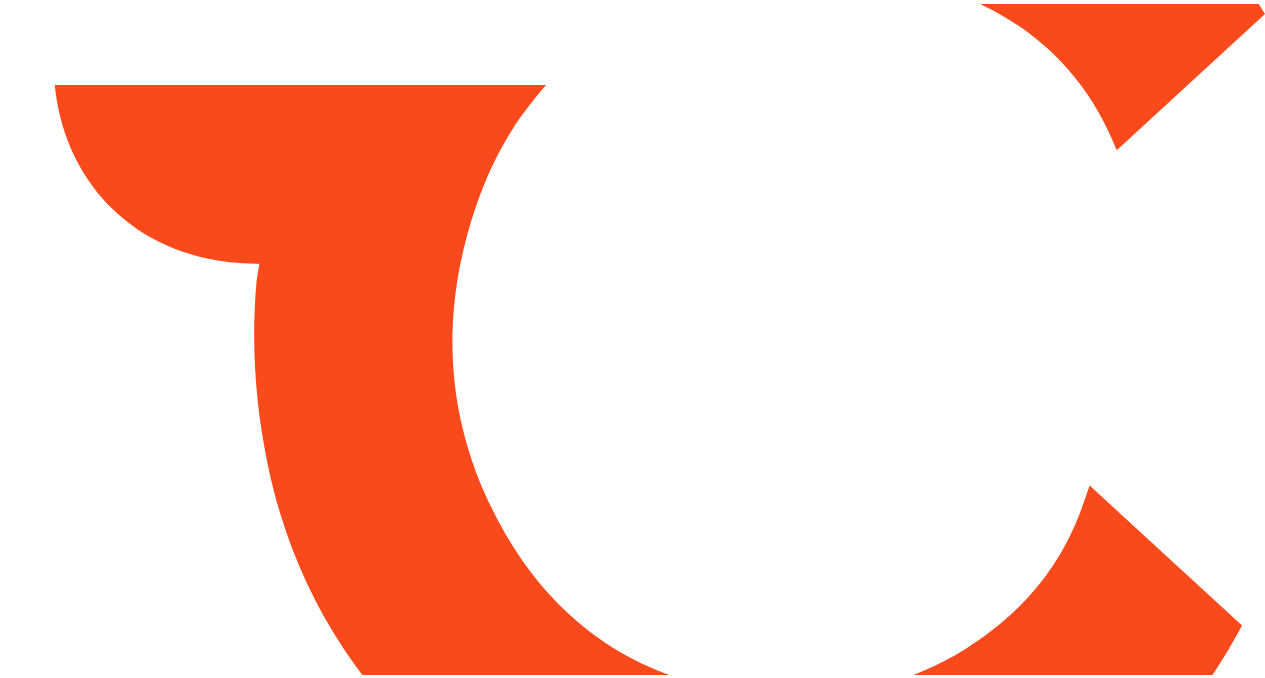 scroll, scrollTop: 0, scrollLeft: 0, axis: both 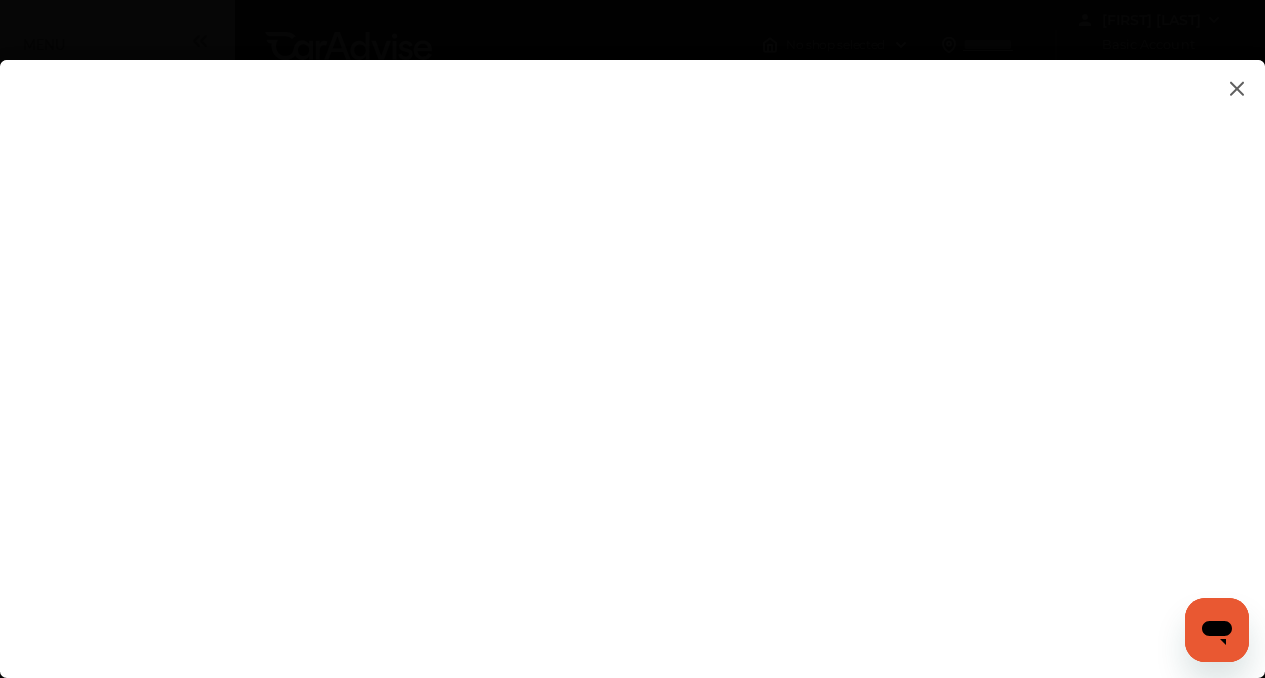 click at bounding box center [632, 349] 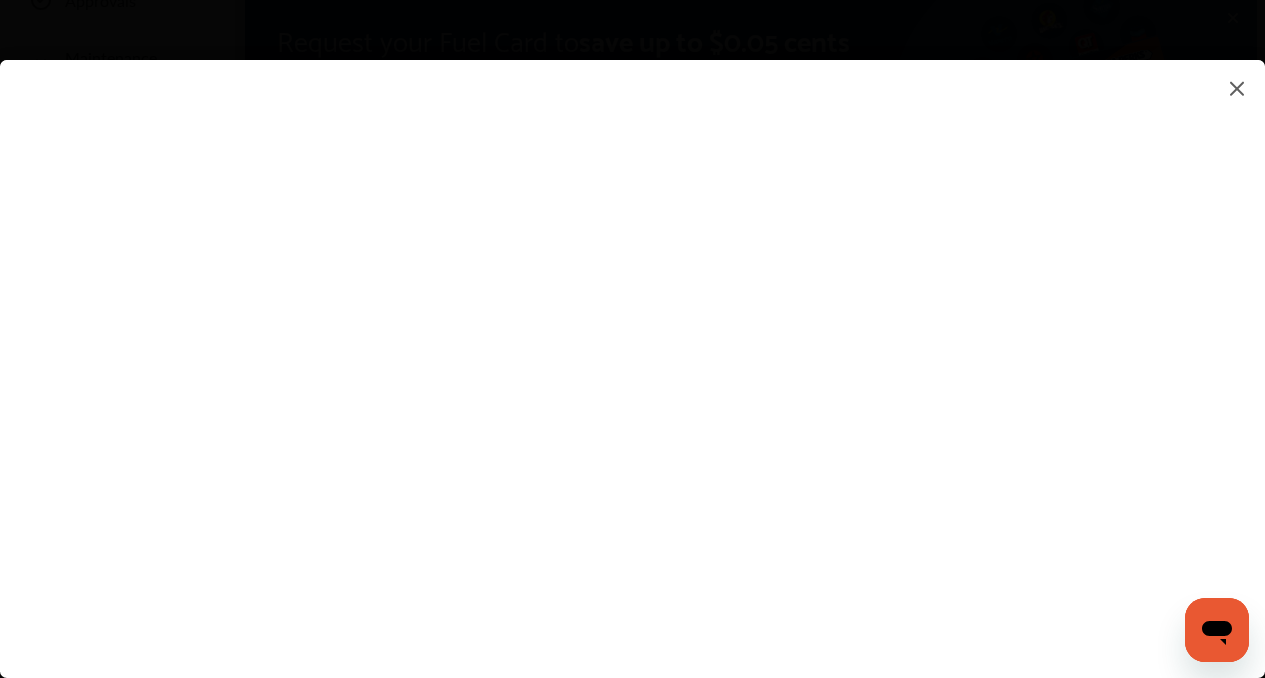 scroll, scrollTop: 229, scrollLeft: 0, axis: vertical 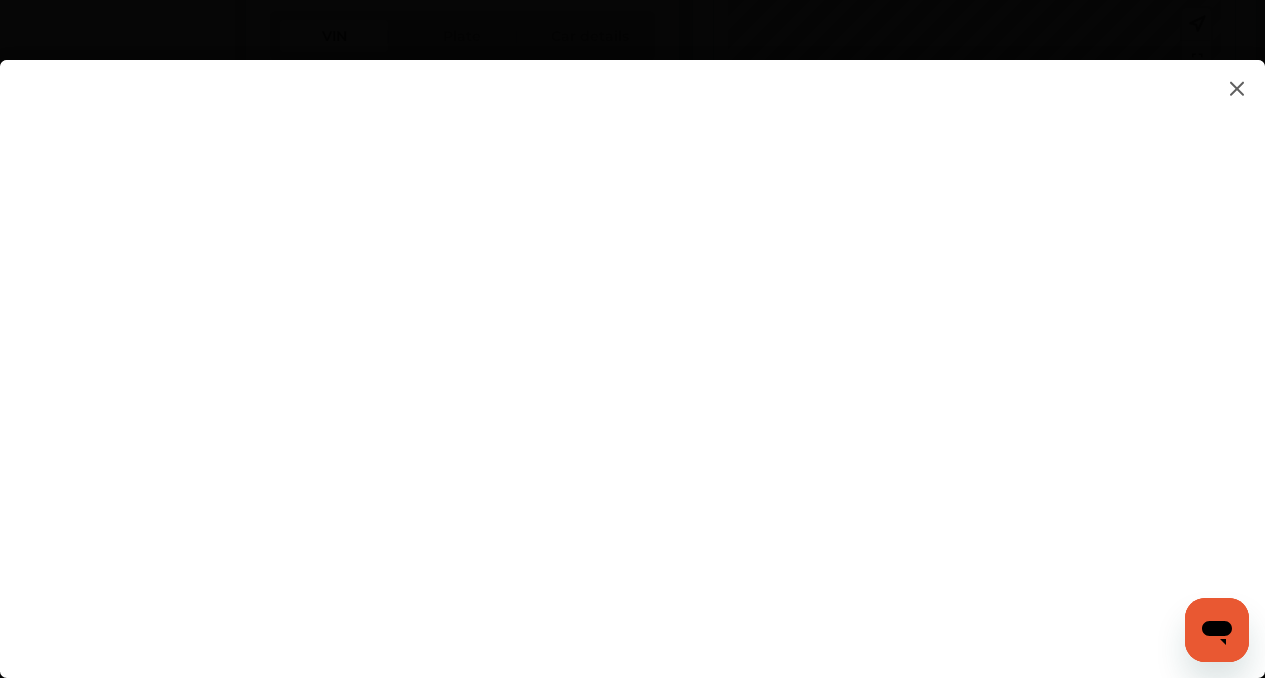 type on "**********" 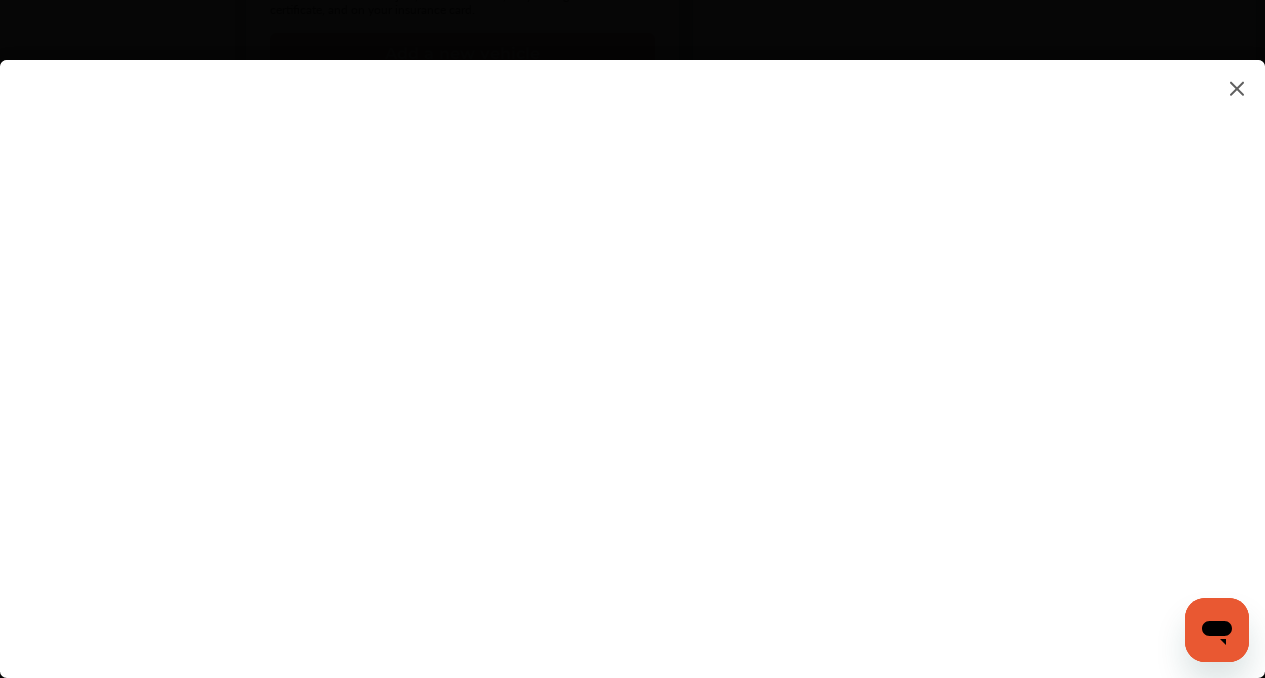 scroll, scrollTop: 999, scrollLeft: 0, axis: vertical 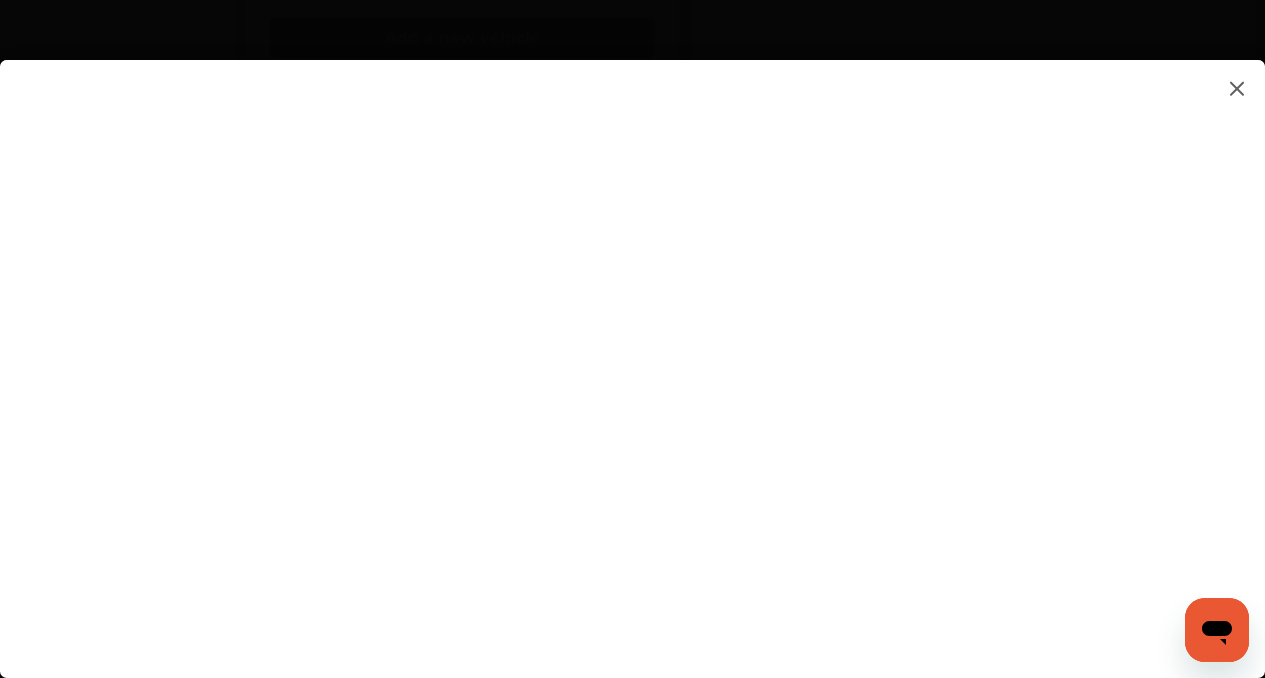 click on "Find a shop John Schaefers Basic   Account Upgrade Account My Account Membership Card Sign Out Always better than retail price. Search for a service Search for... All Common Services Maintenance Schedules 0 My Cart
You haven't added any services for your car yet...  Save up to 10% Today! Add Services Continue to checkout 1 Add first vehicle 2 Select Shop 3 Select Services 4 Book Appointment
Request your Fuel Card to  save up to $0.05 cents on fuel per gallon! Request now Learn more" at bounding box center [632, -660] 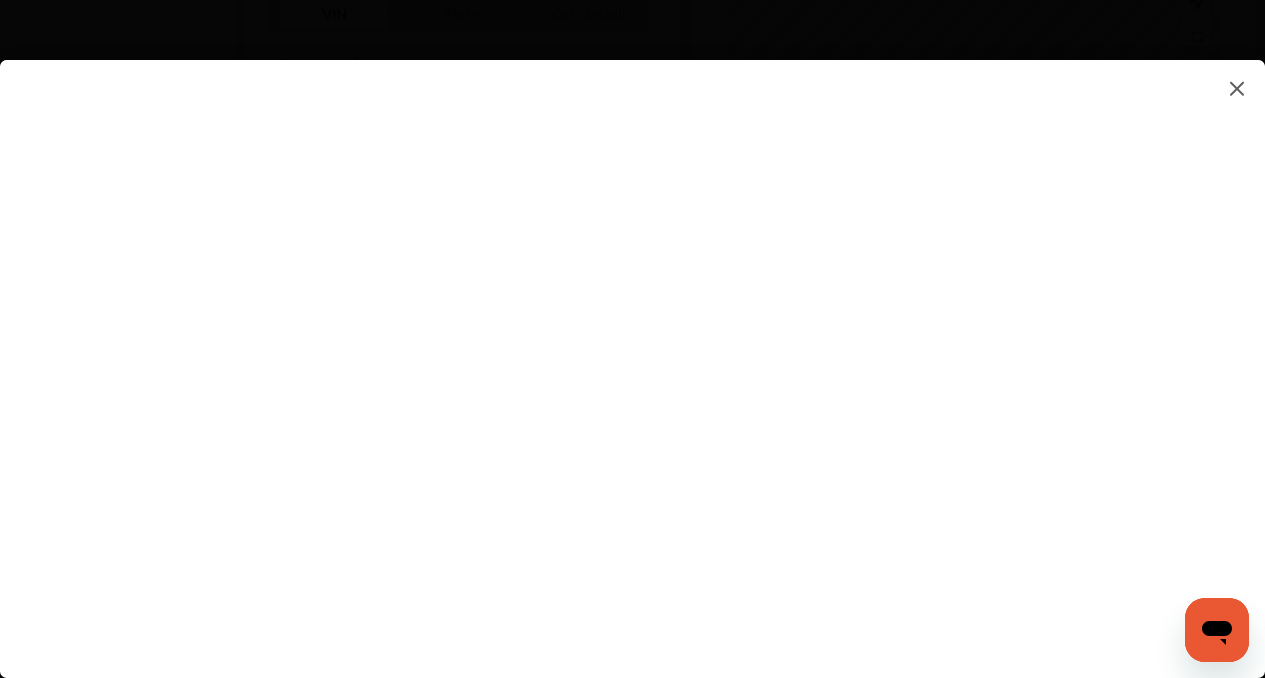 scroll, scrollTop: 804, scrollLeft: 0, axis: vertical 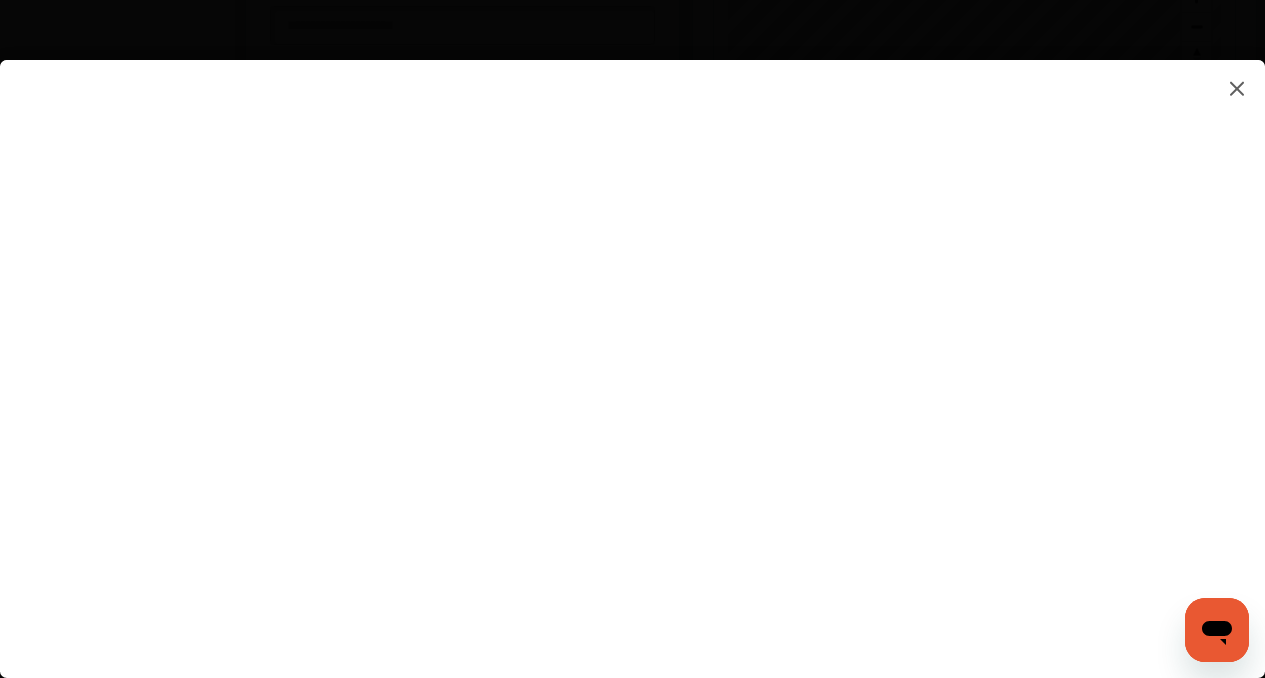 type on "**********" 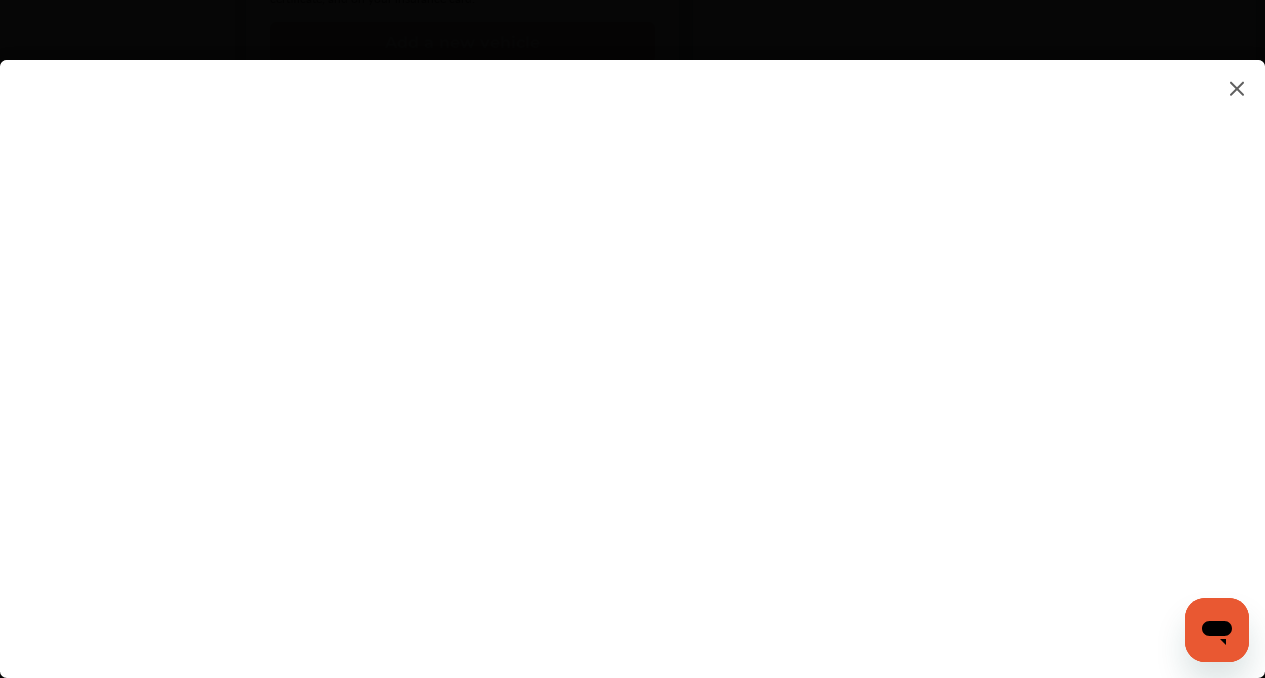 scroll, scrollTop: 988, scrollLeft: 0, axis: vertical 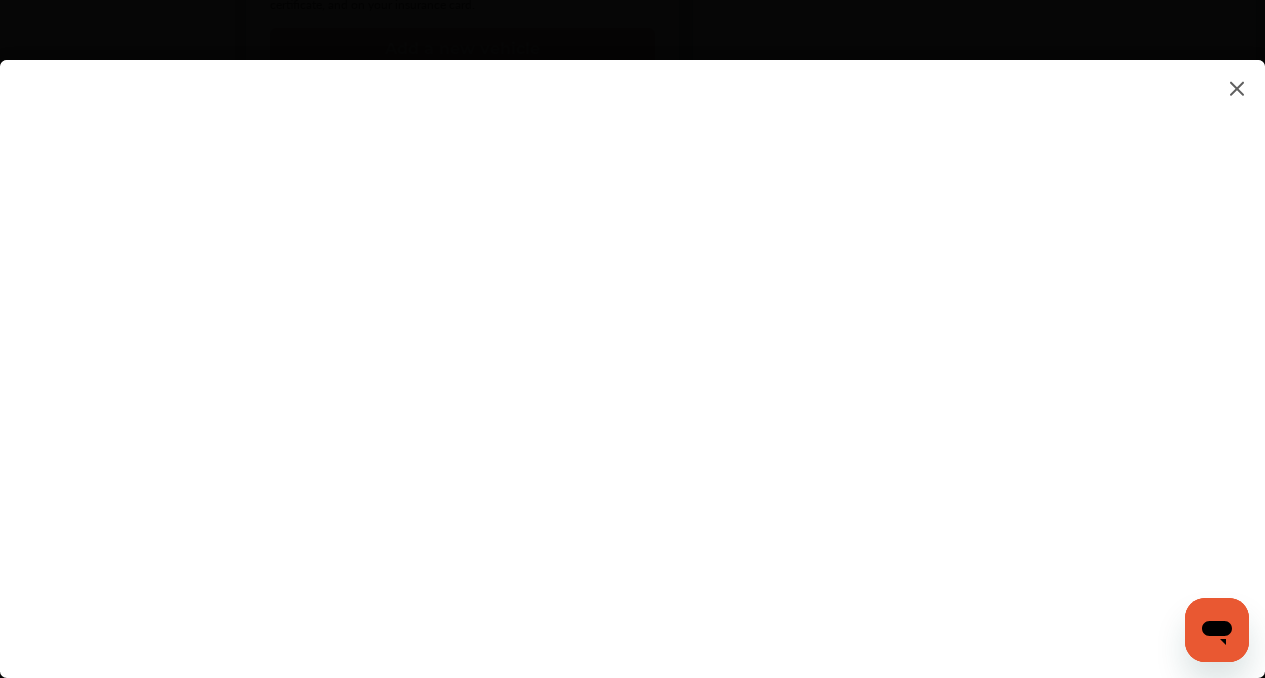 click 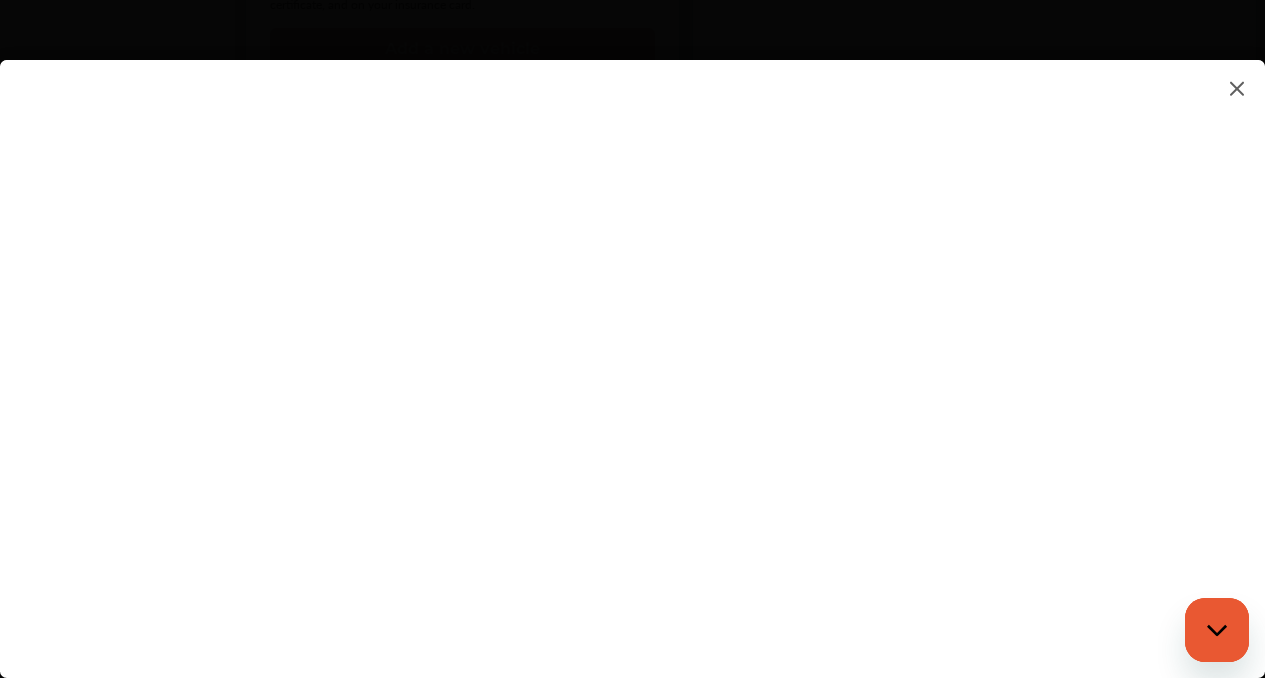 scroll, scrollTop: 0, scrollLeft: 0, axis: both 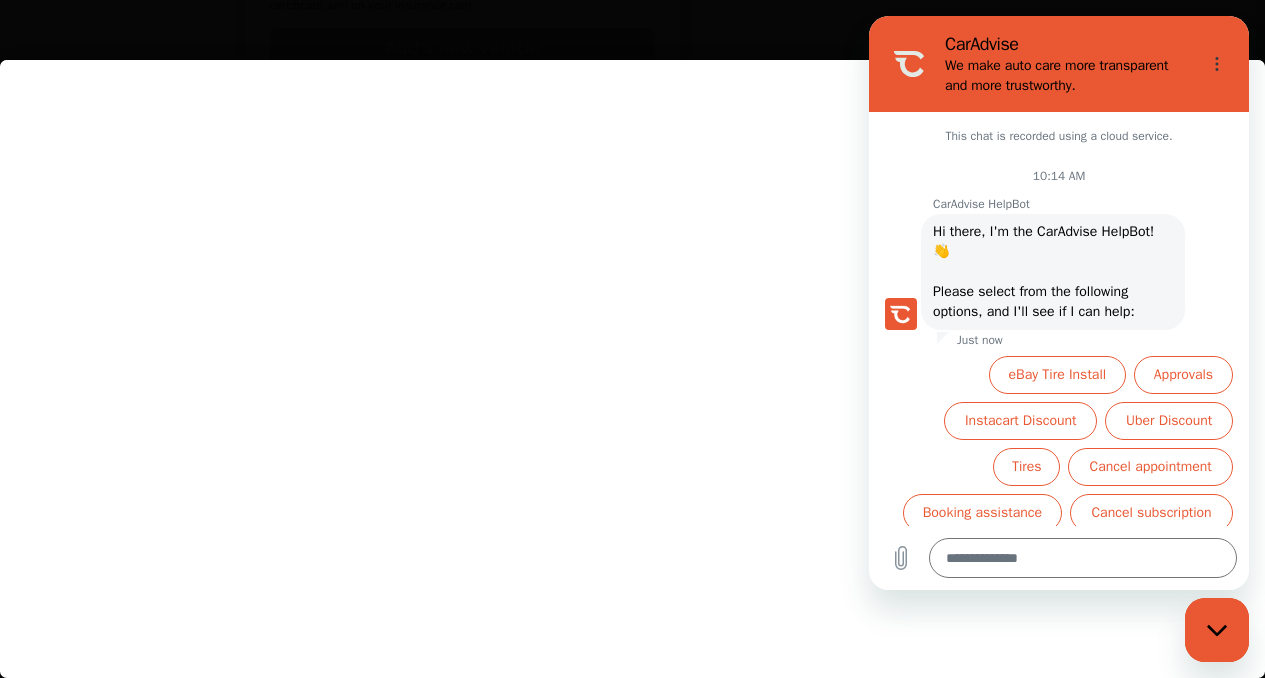 type on "*" 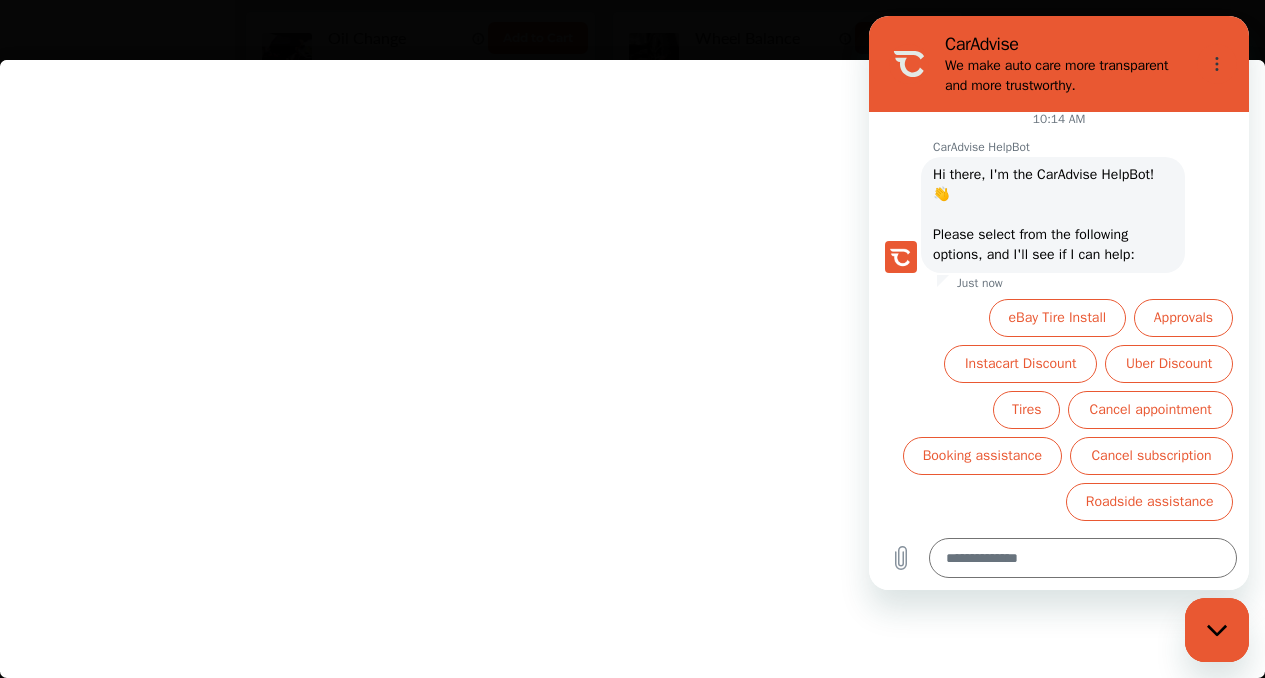 scroll, scrollTop: 1033, scrollLeft: 0, axis: vertical 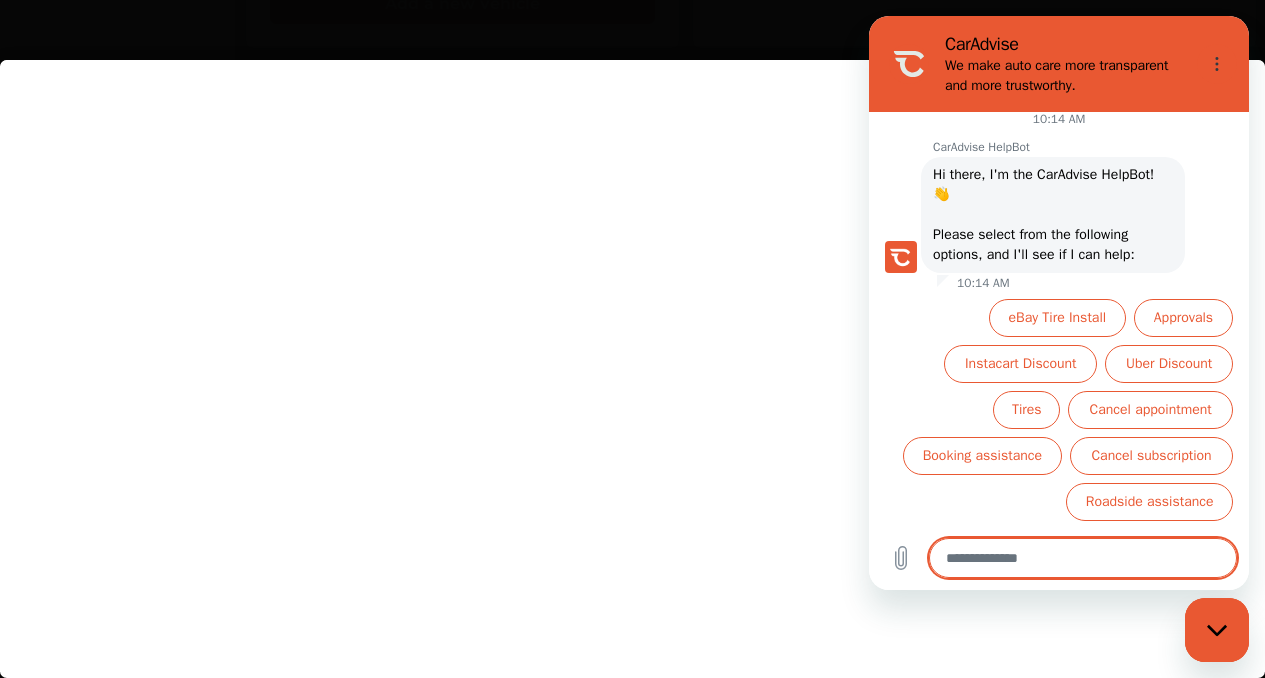 click at bounding box center [1083, 558] 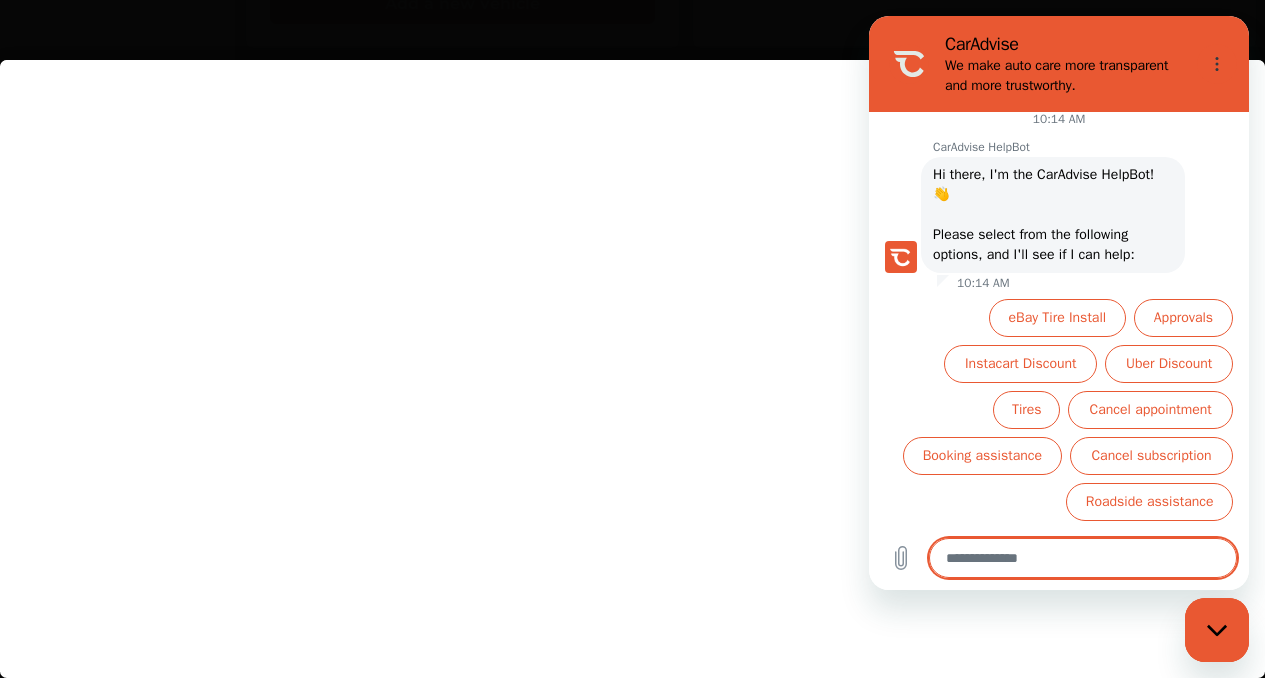 type on "**********" 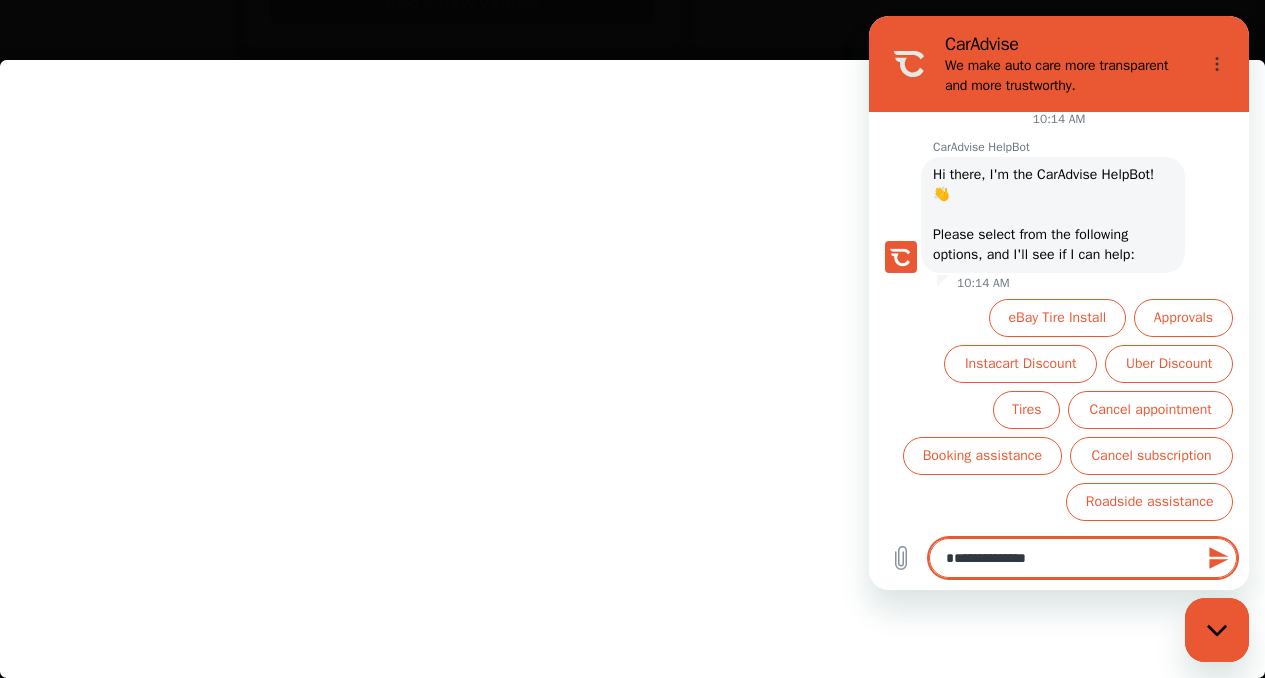 type on "**********" 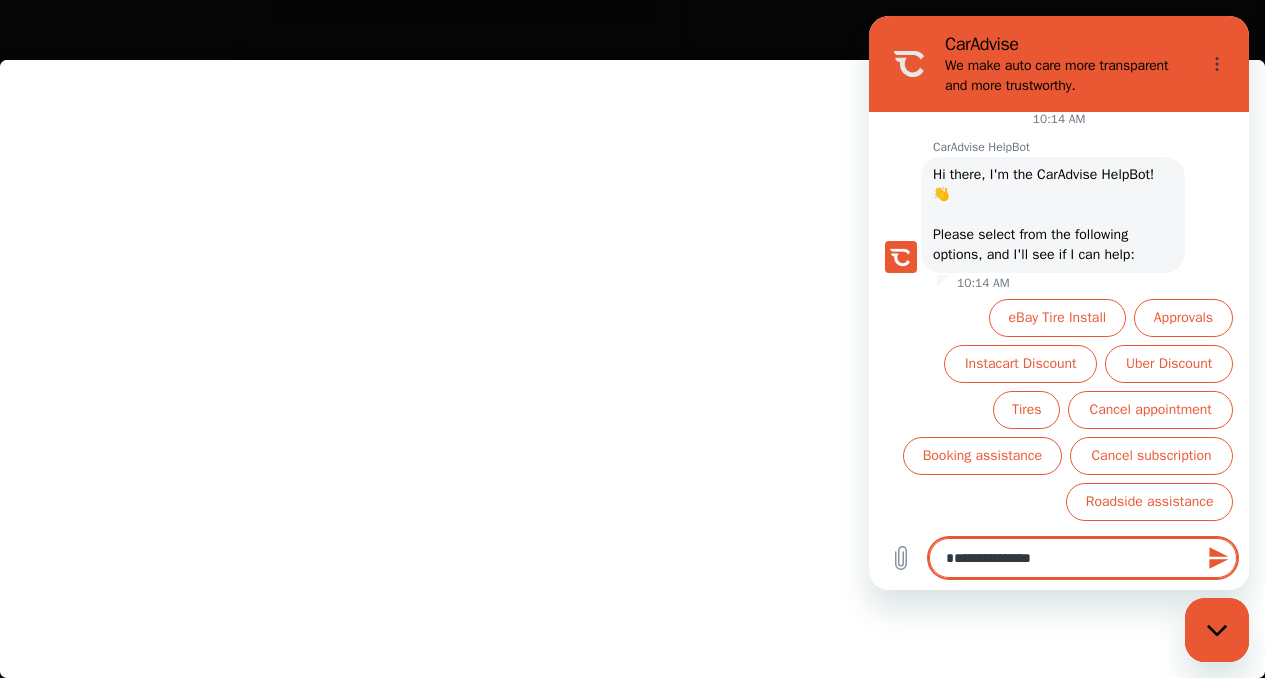 type on "**********" 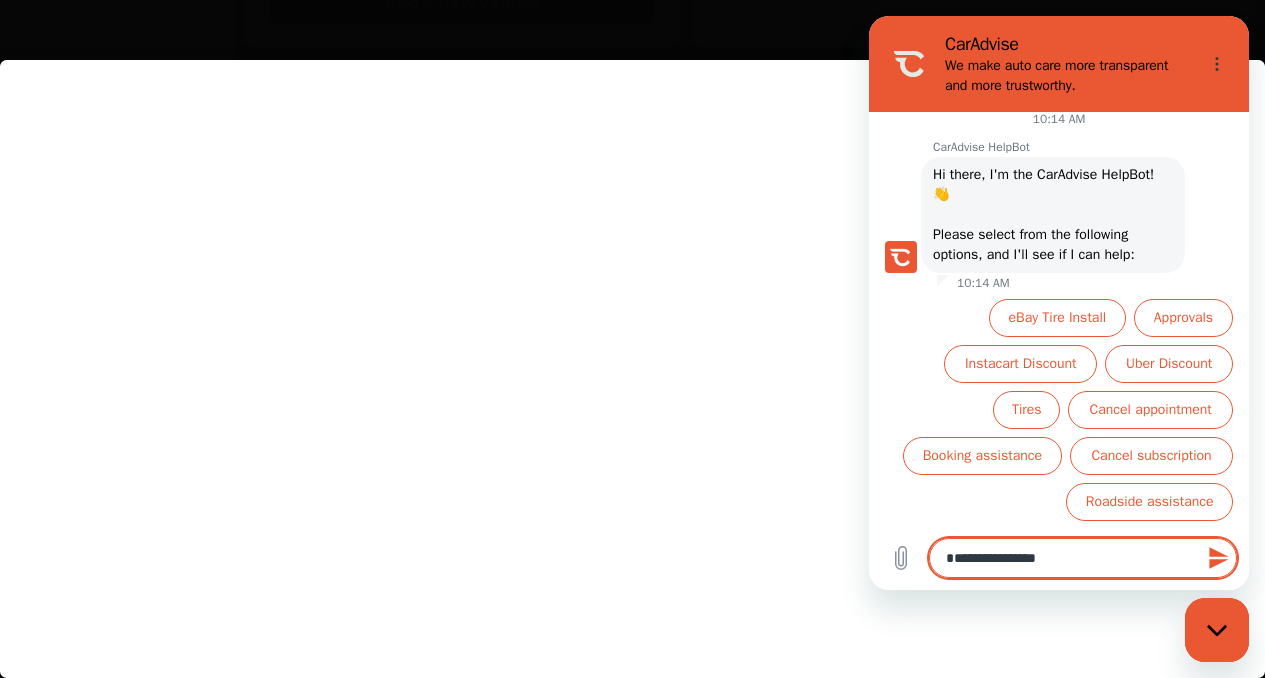 type on "**********" 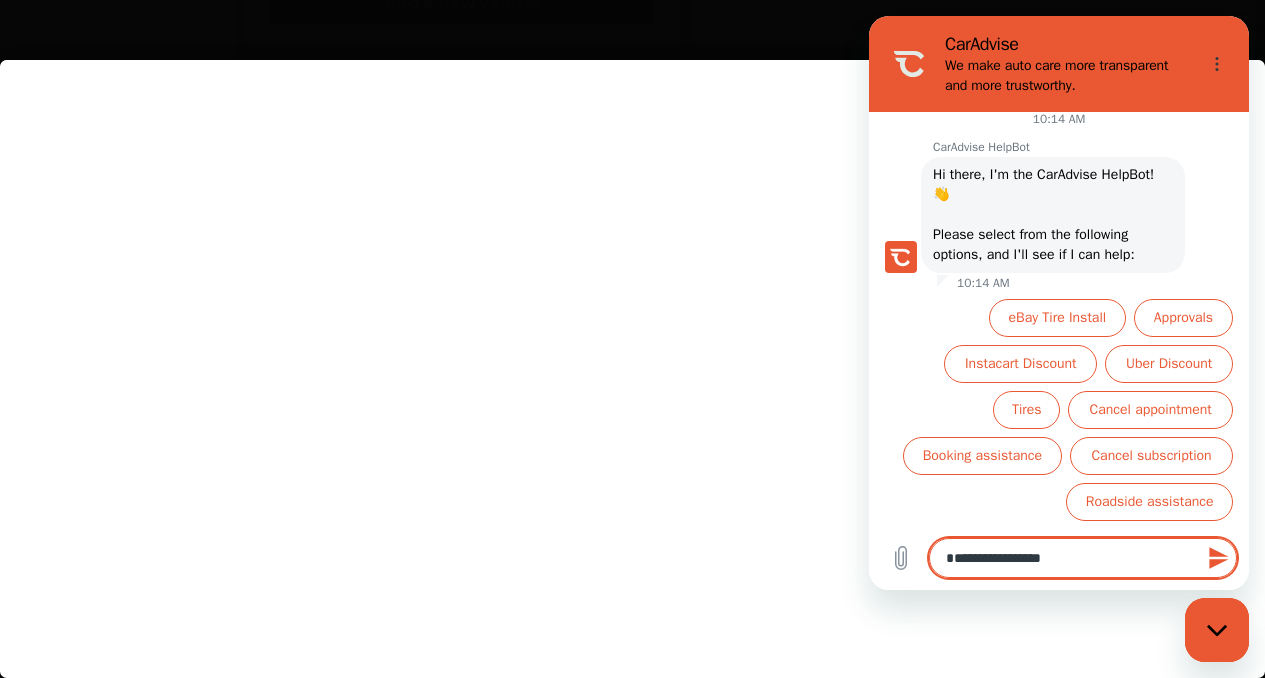 type on "**********" 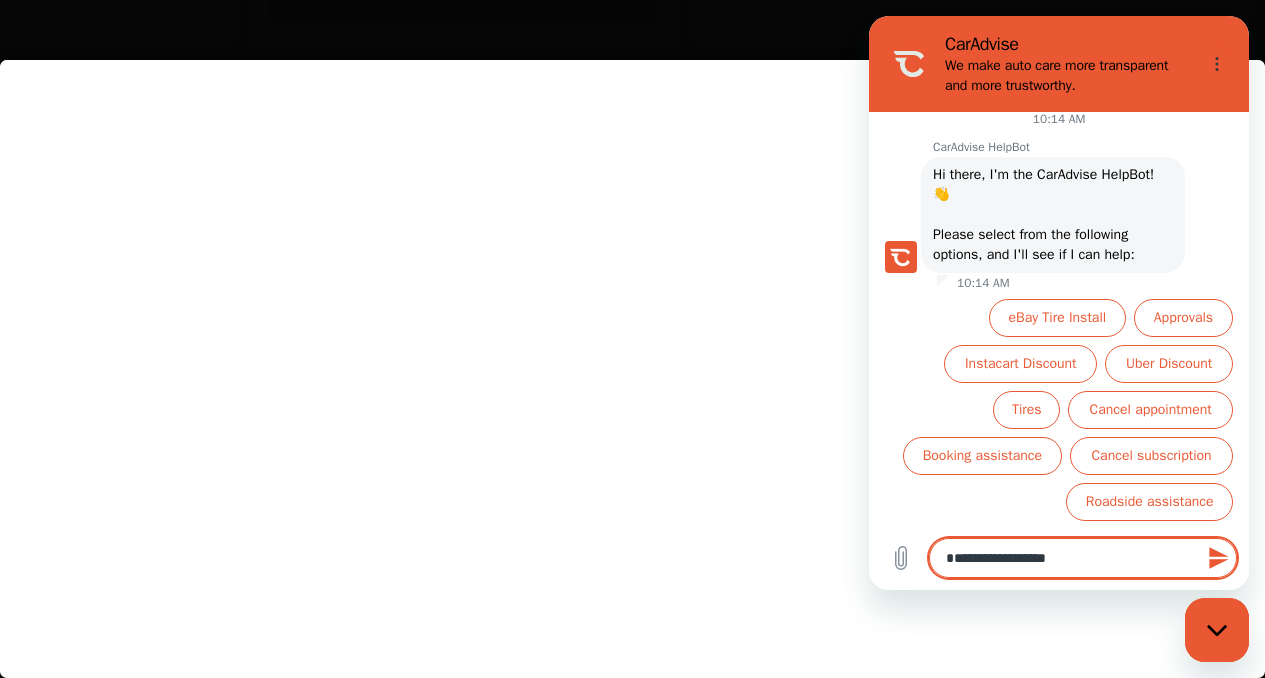 type on "**********" 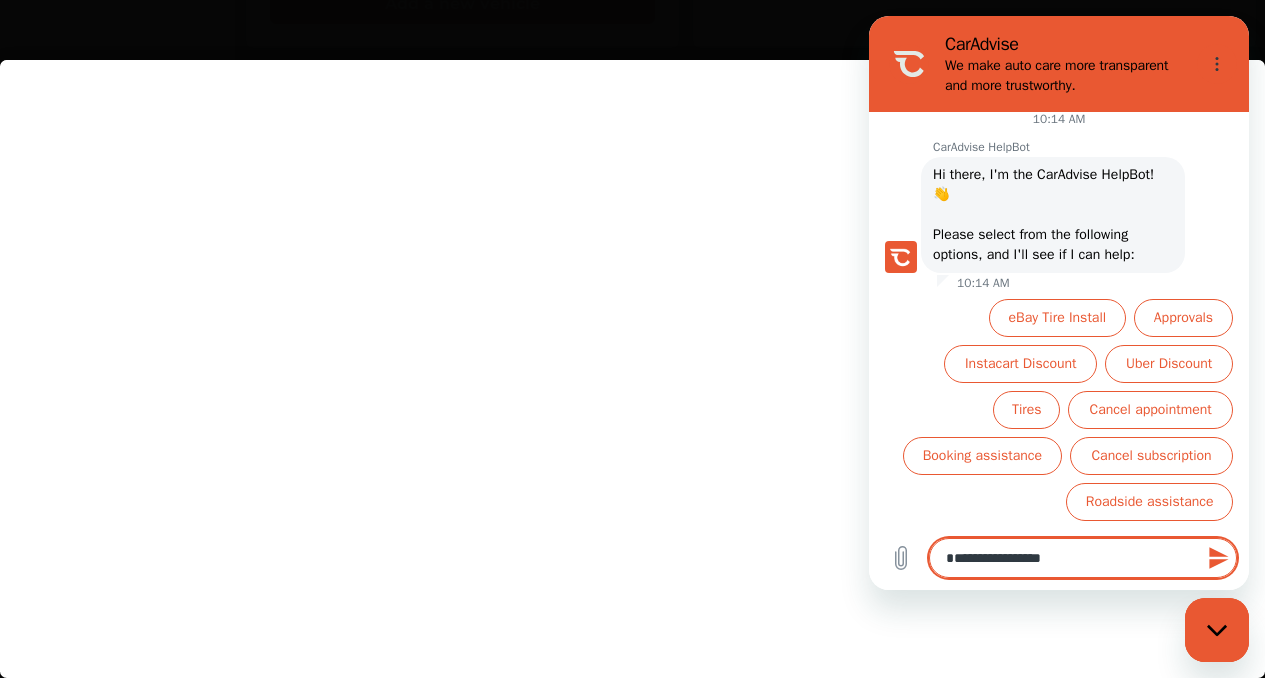 type on "**********" 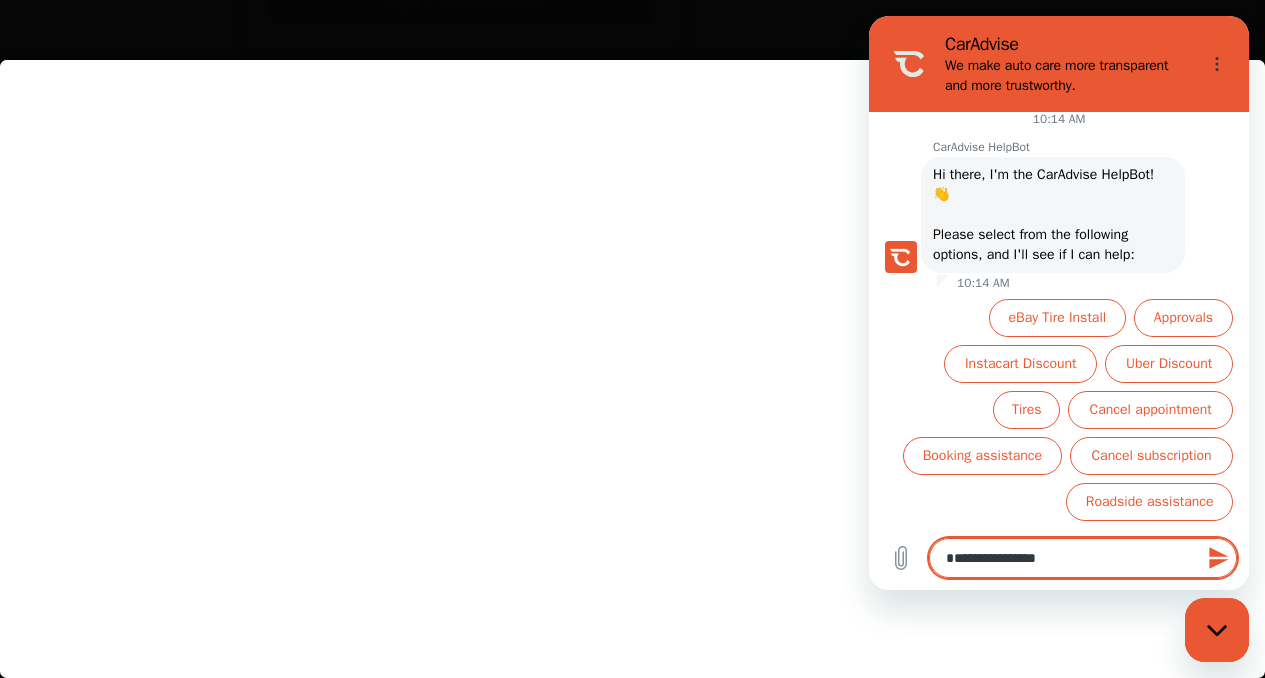 type on "**********" 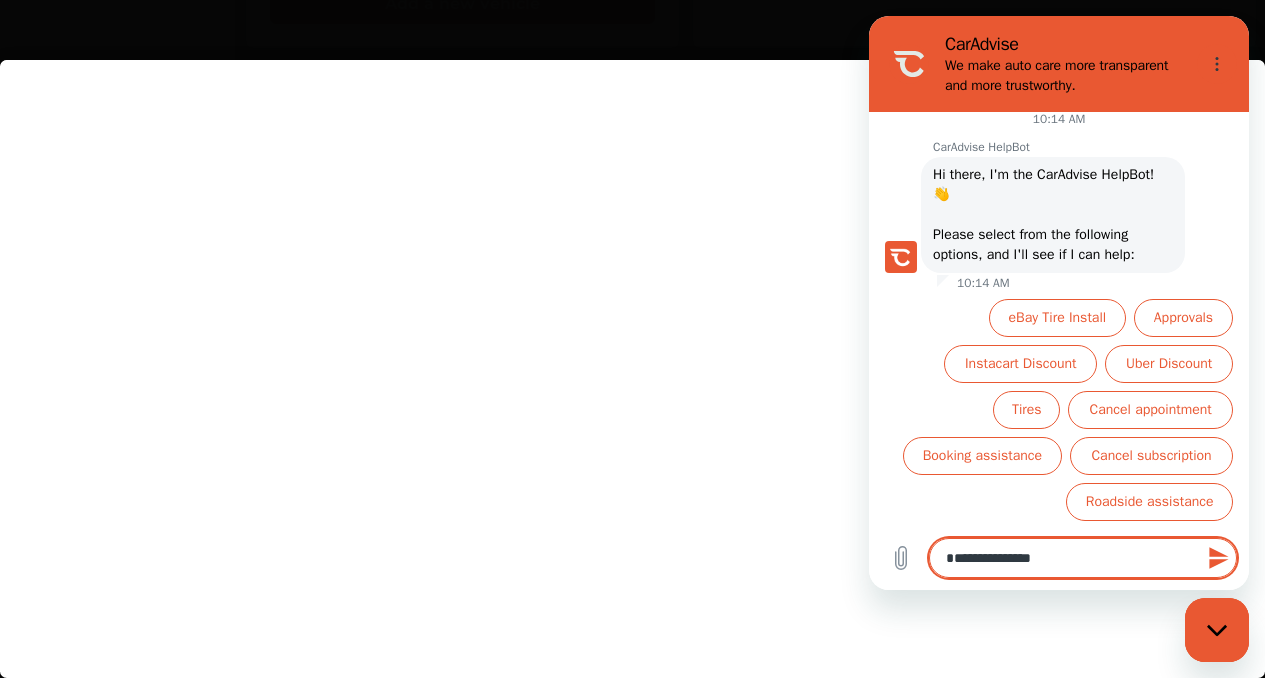 type on "**********" 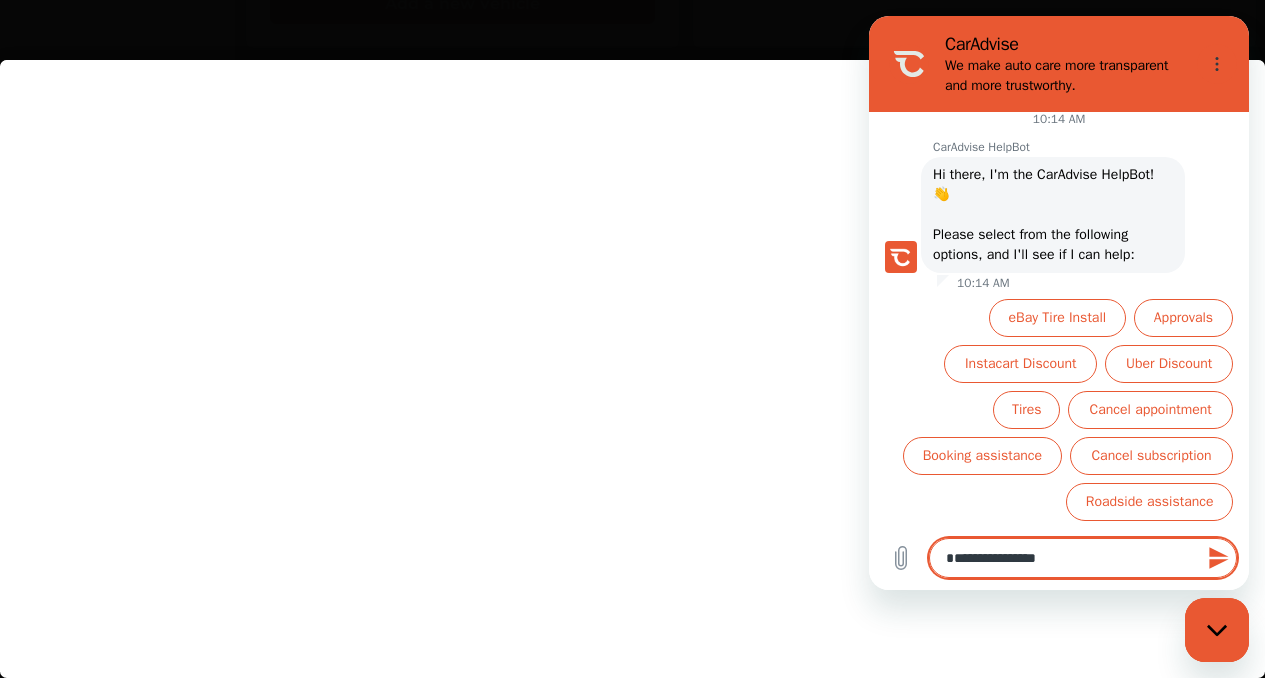type on "**********" 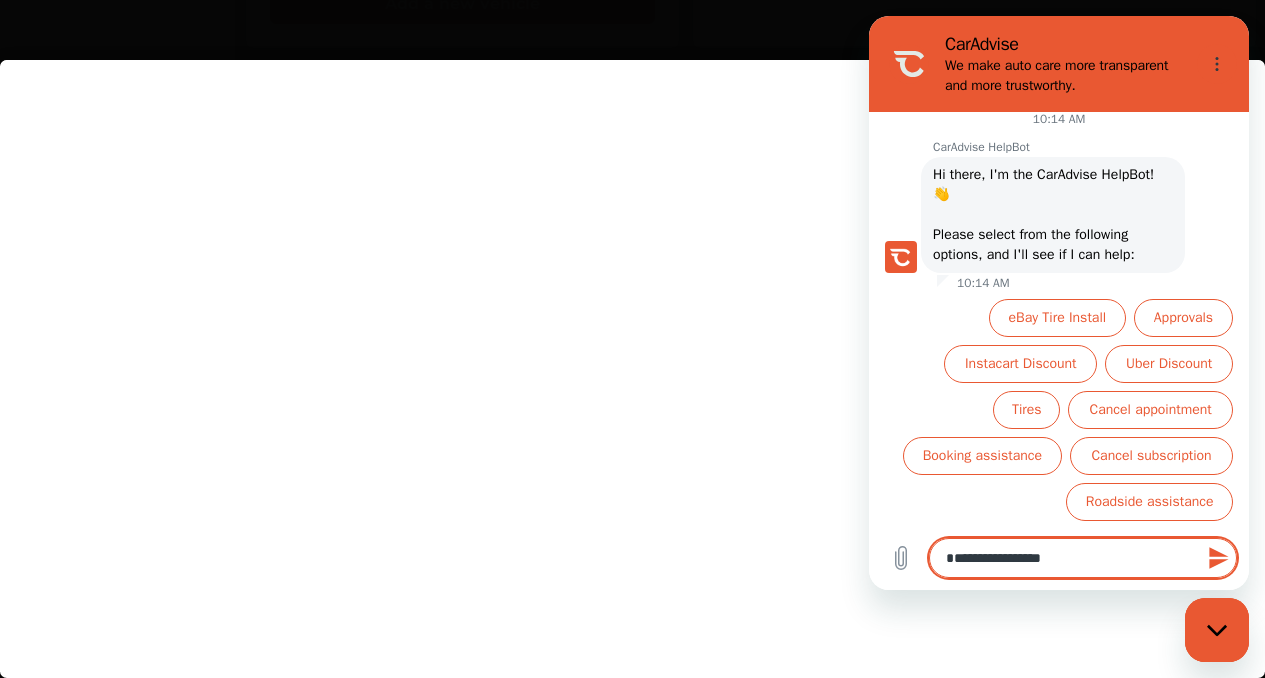 type on "**********" 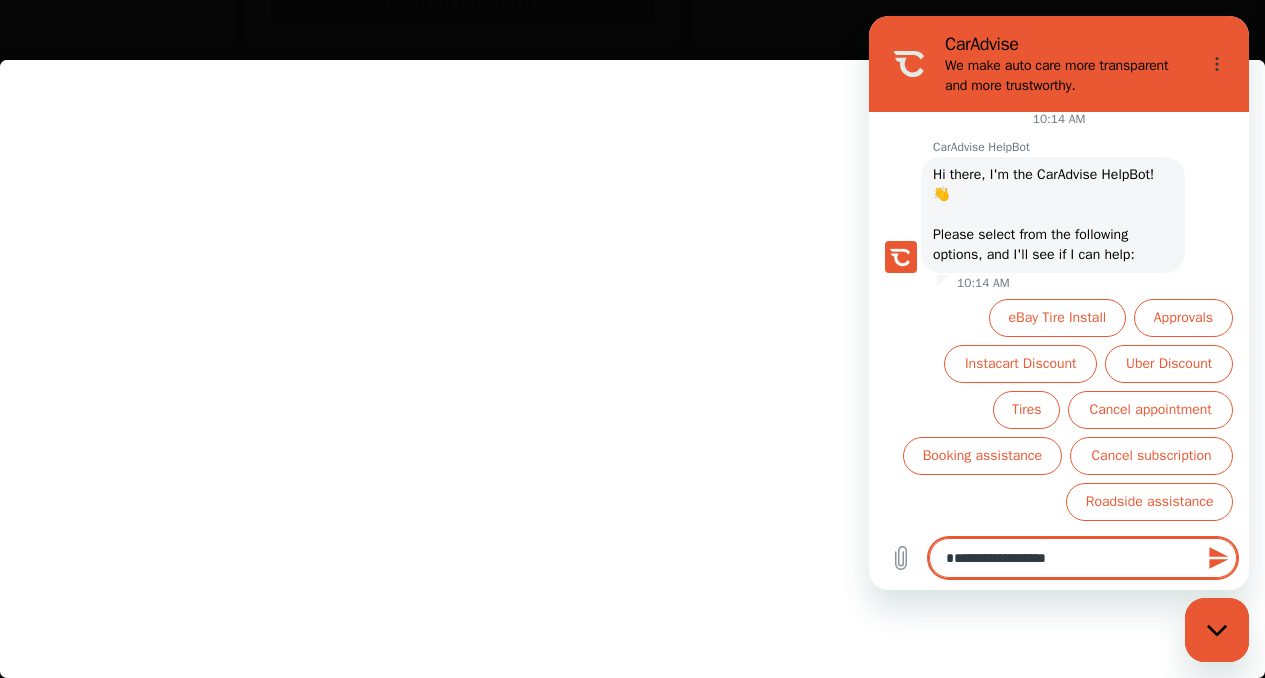 type on "**********" 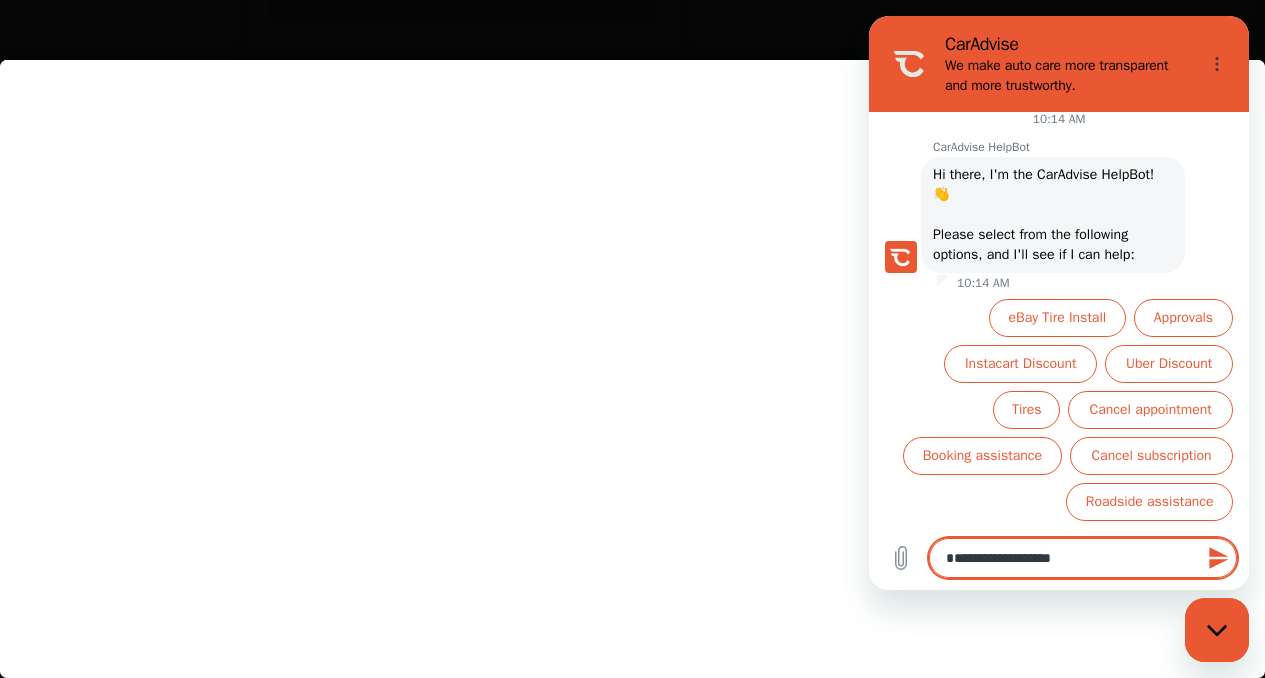 type on "**********" 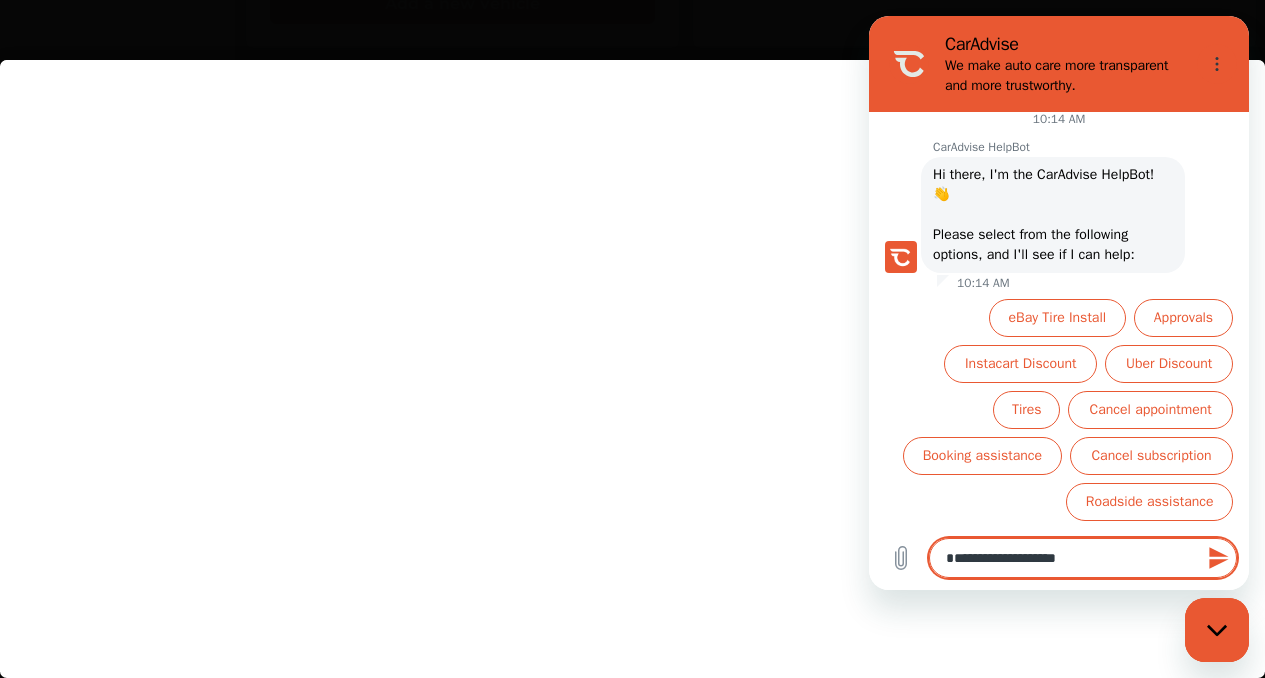 type on "**********" 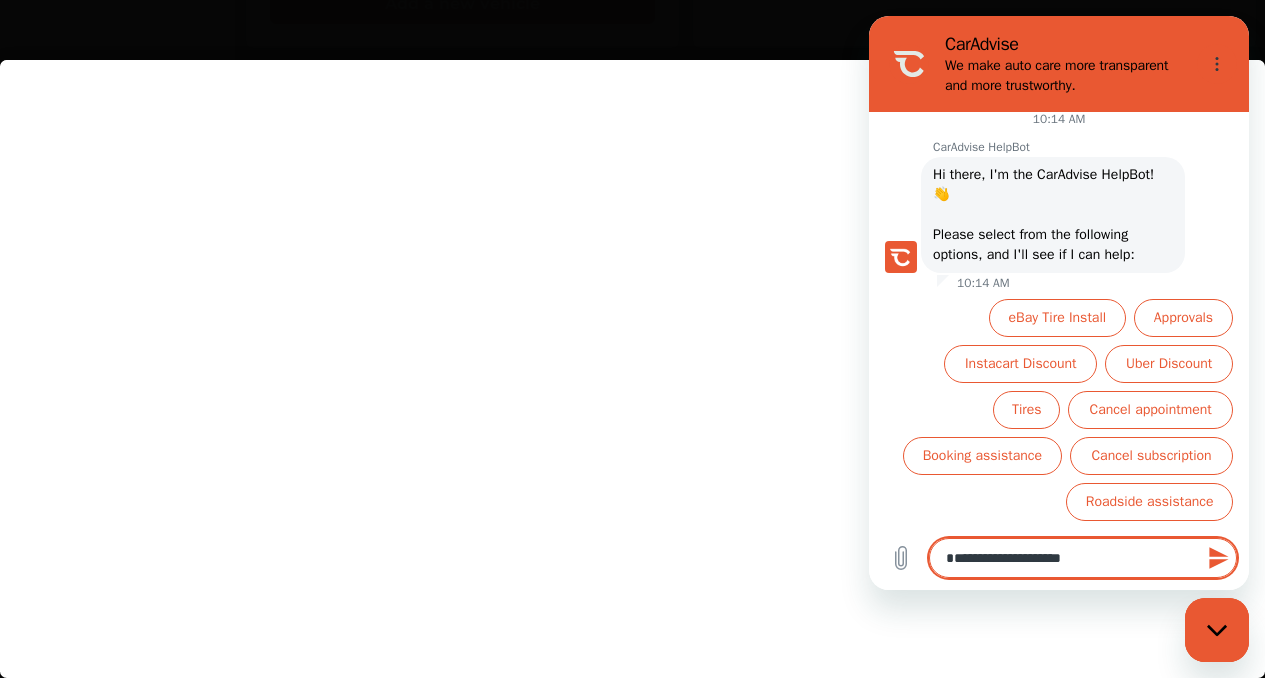type on "**********" 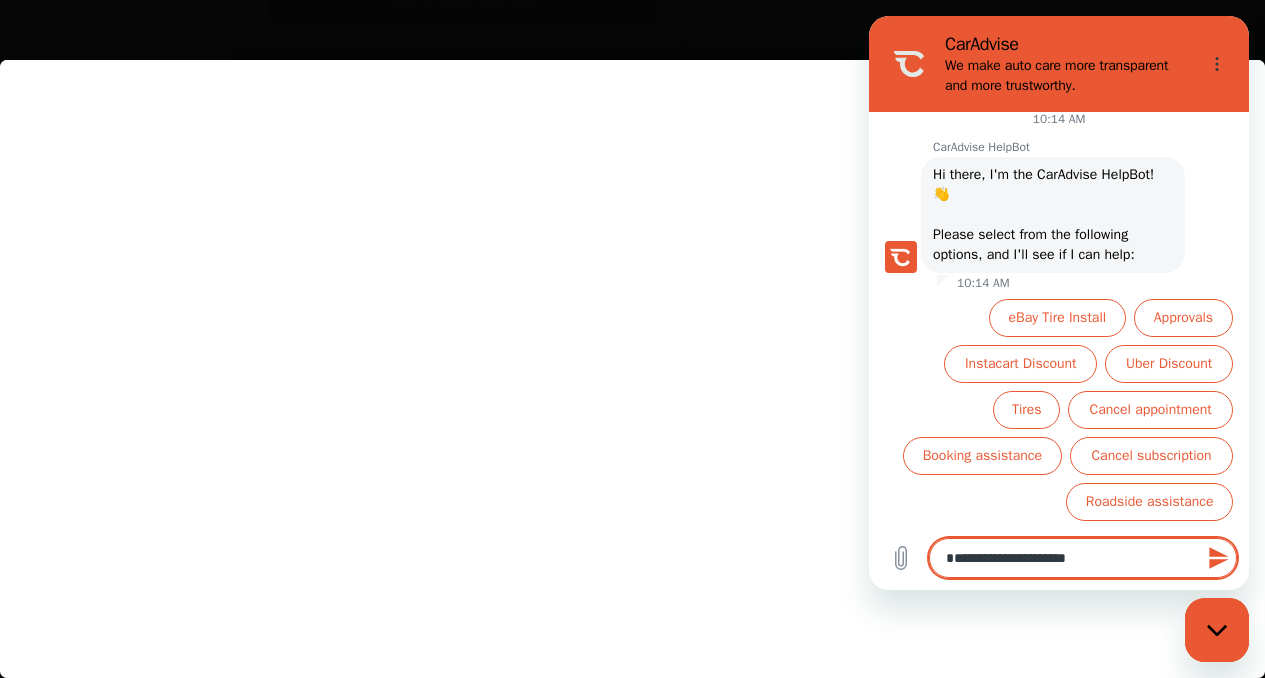 type on "**********" 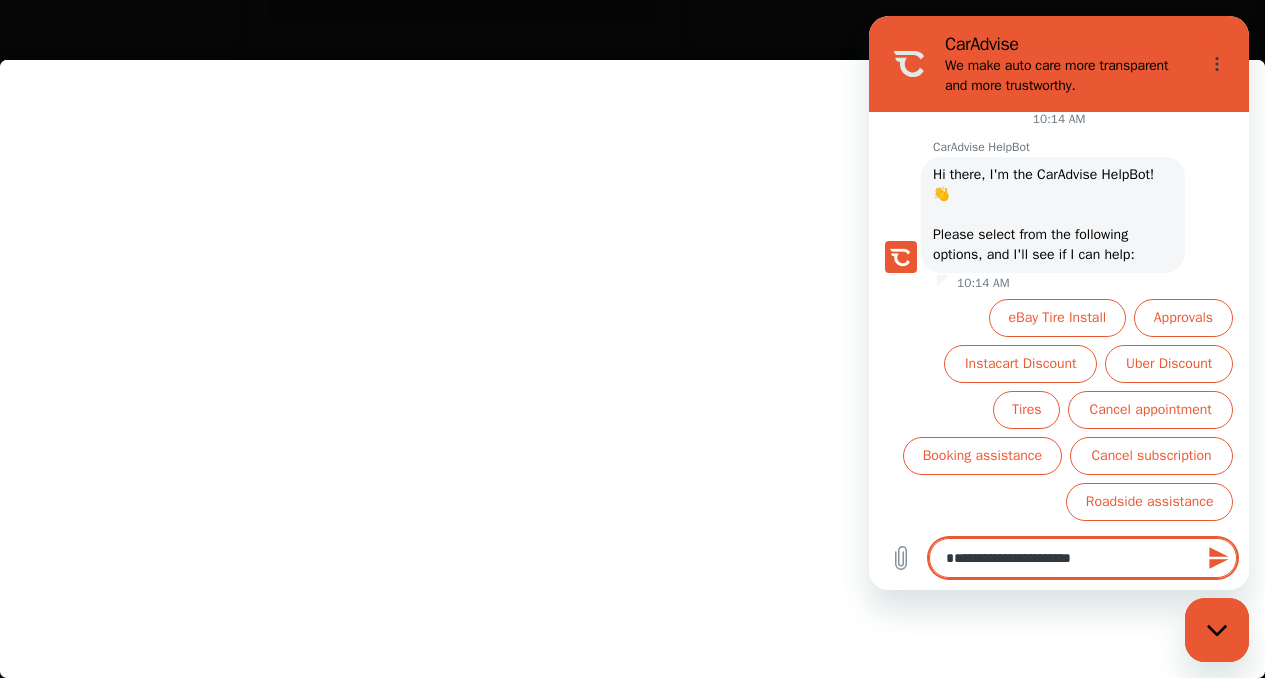type on "**********" 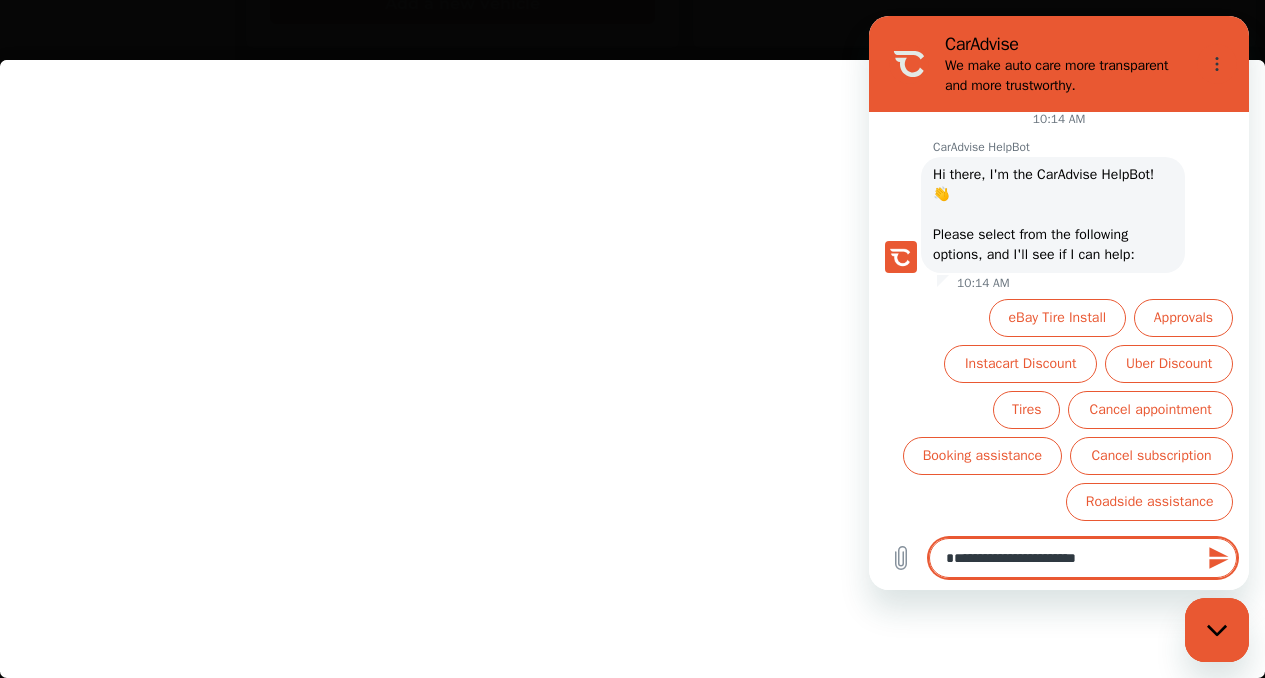type on "**********" 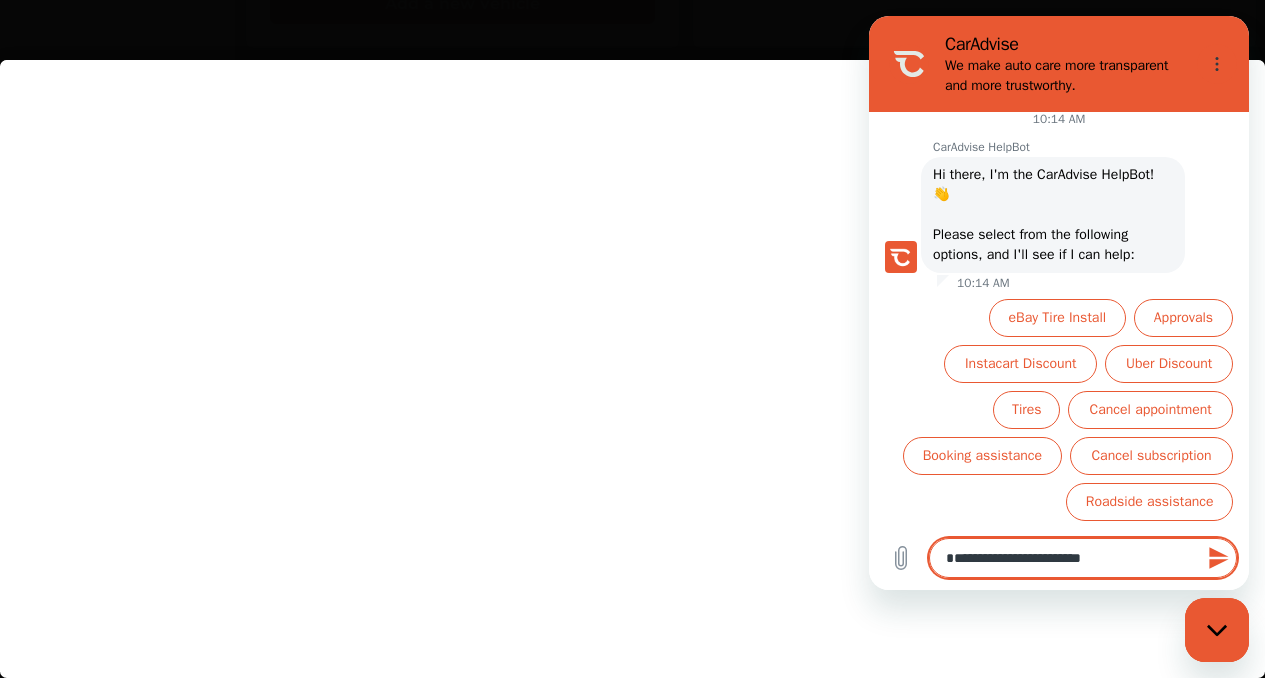 type on "**********" 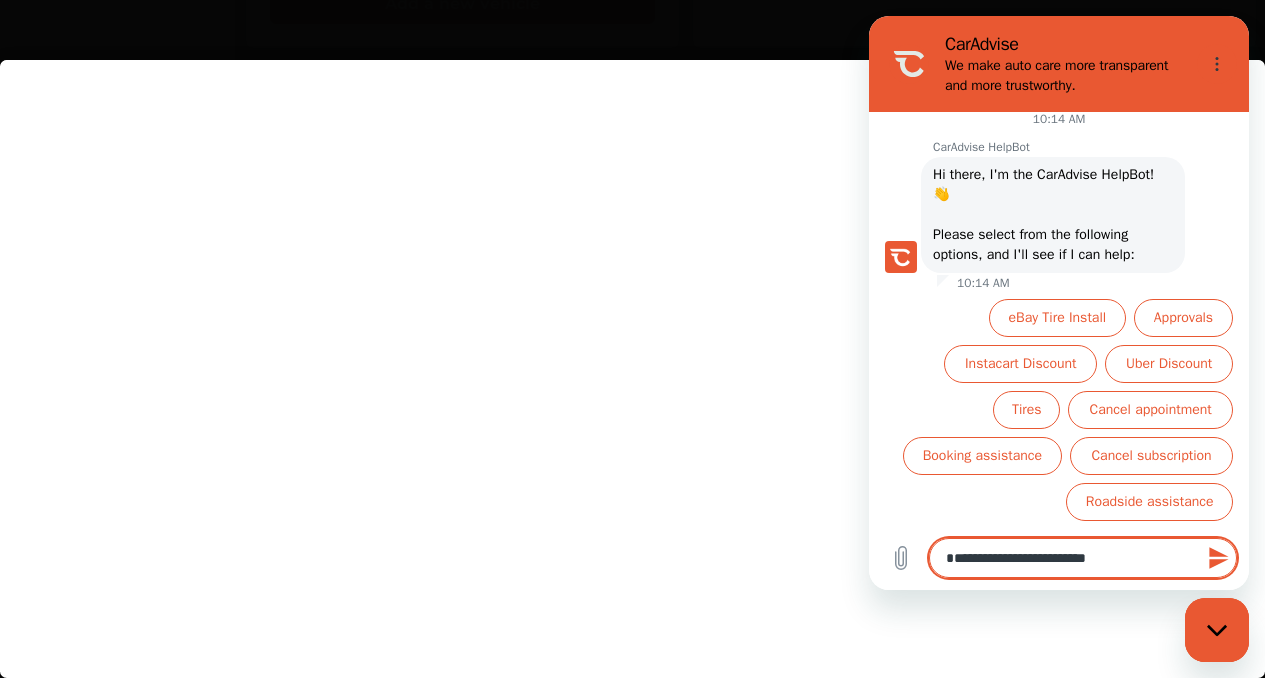 type on "**********" 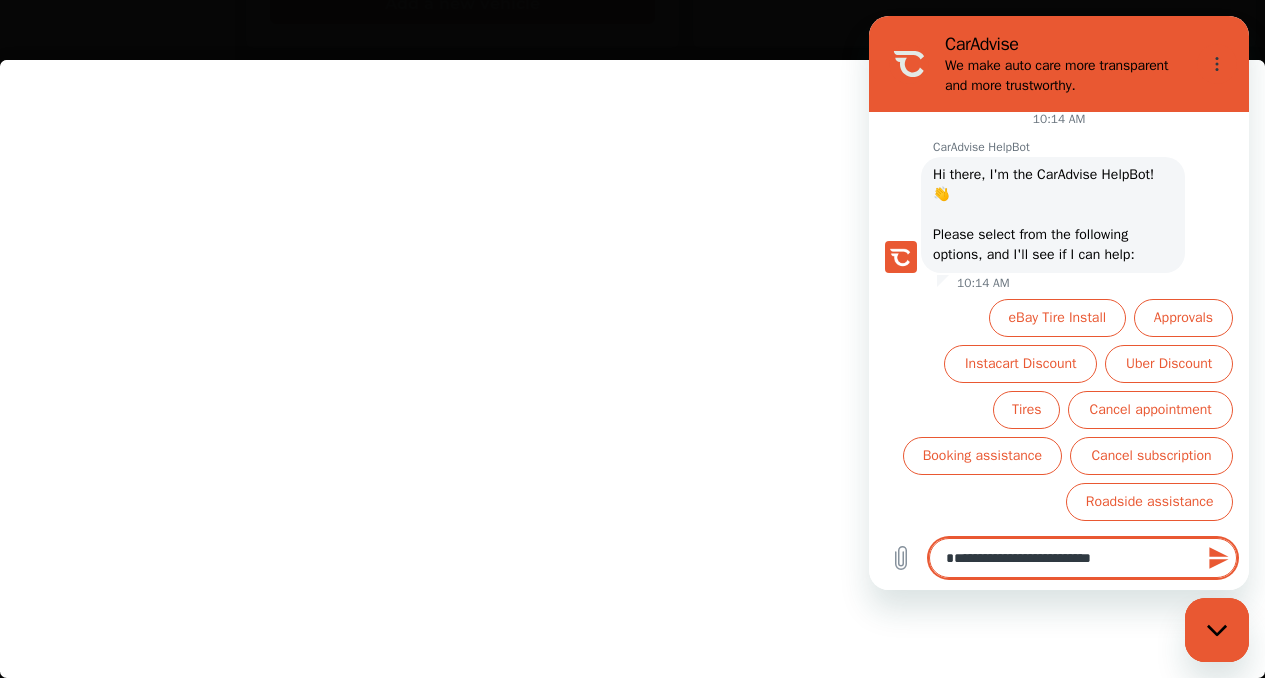 type on "**********" 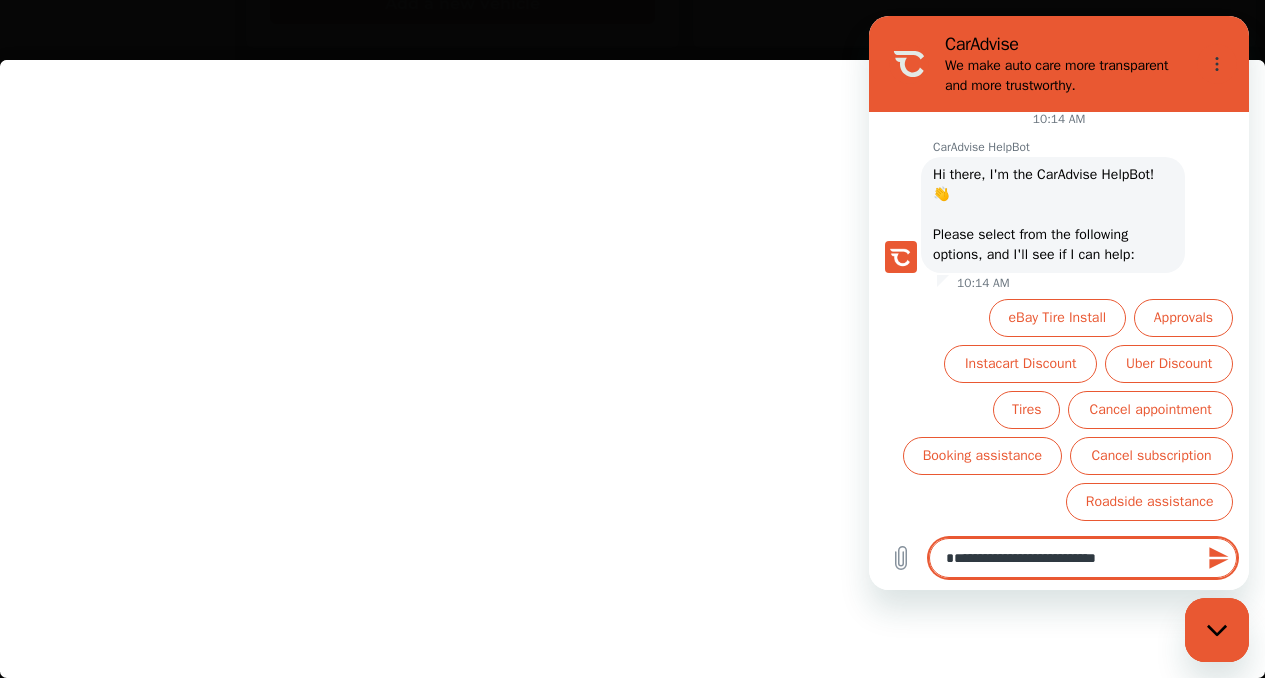 type on "**********" 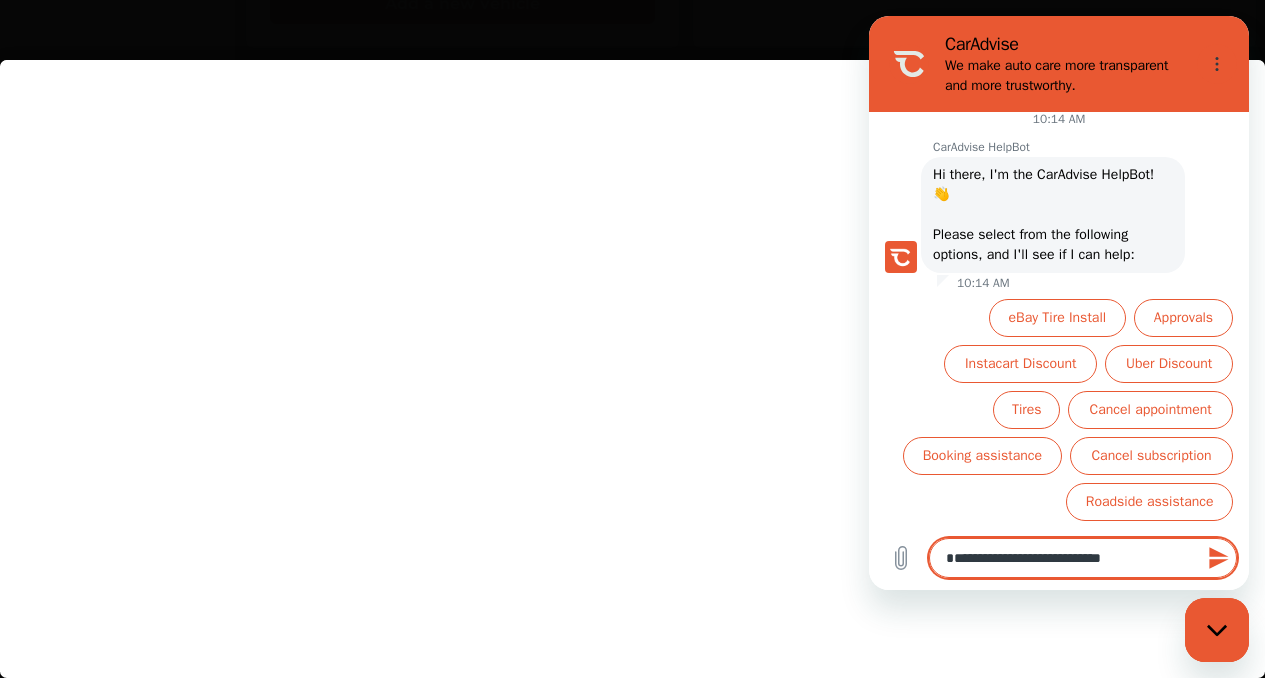 type on "**********" 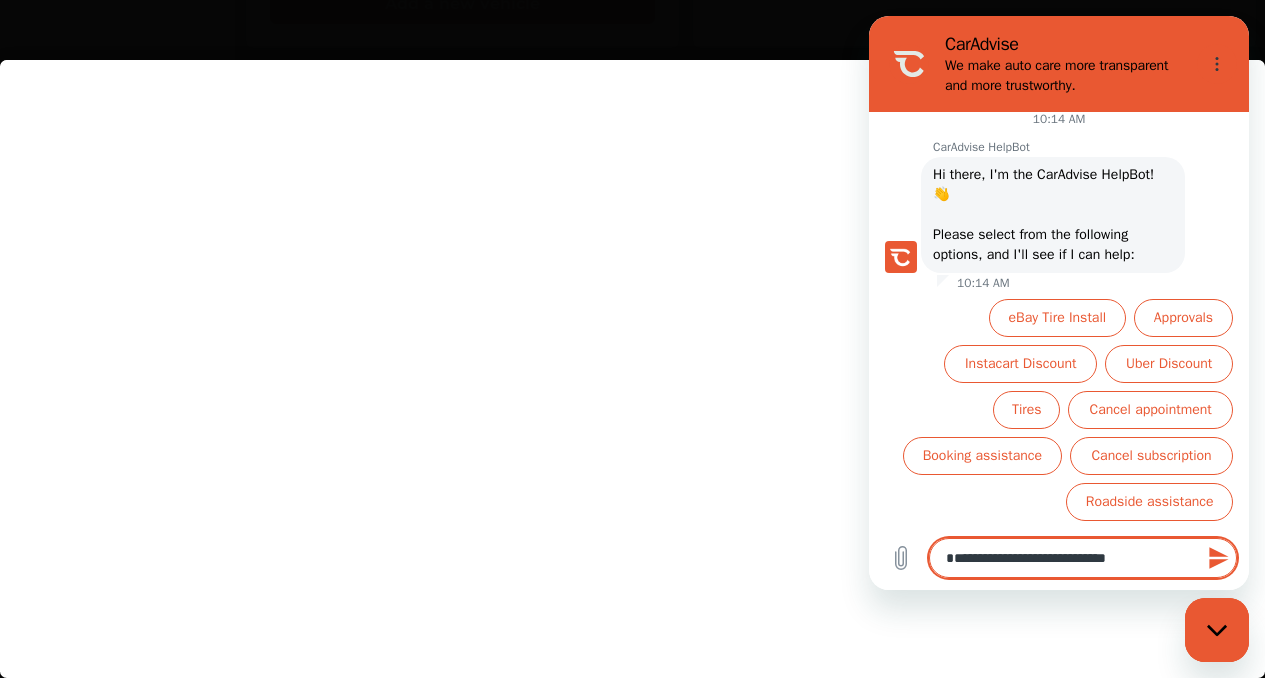 type on "**********" 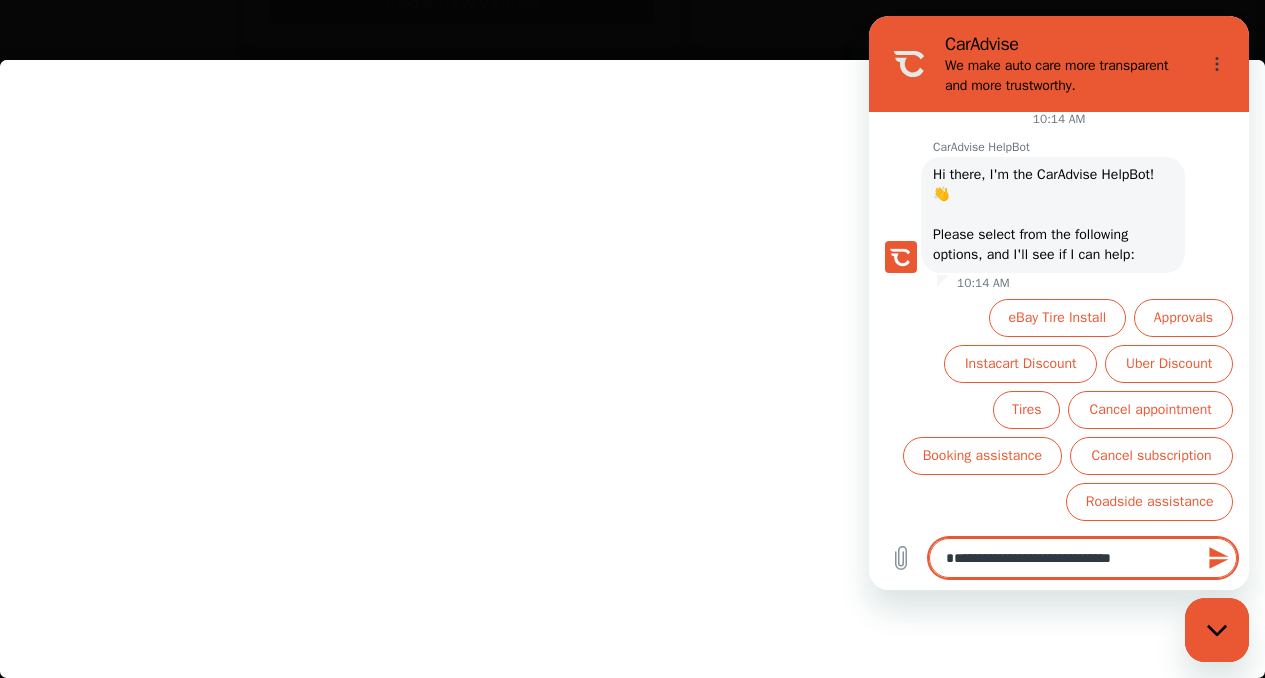type on "**********" 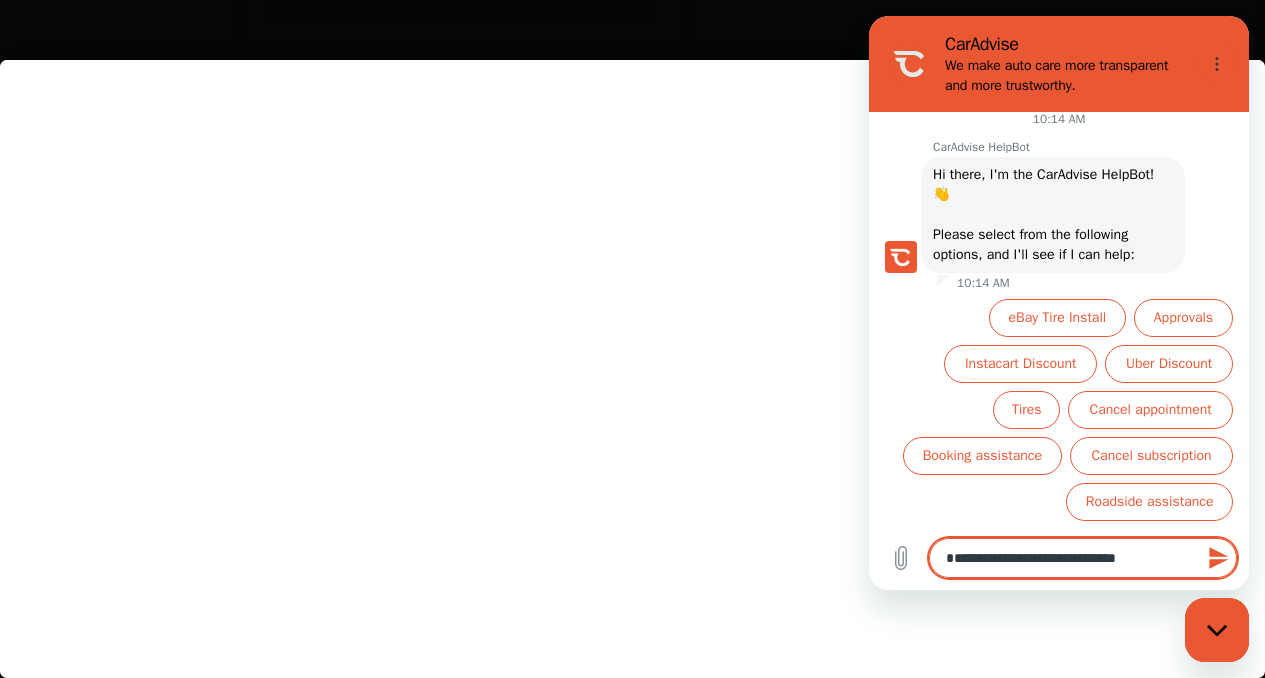 type on "**********" 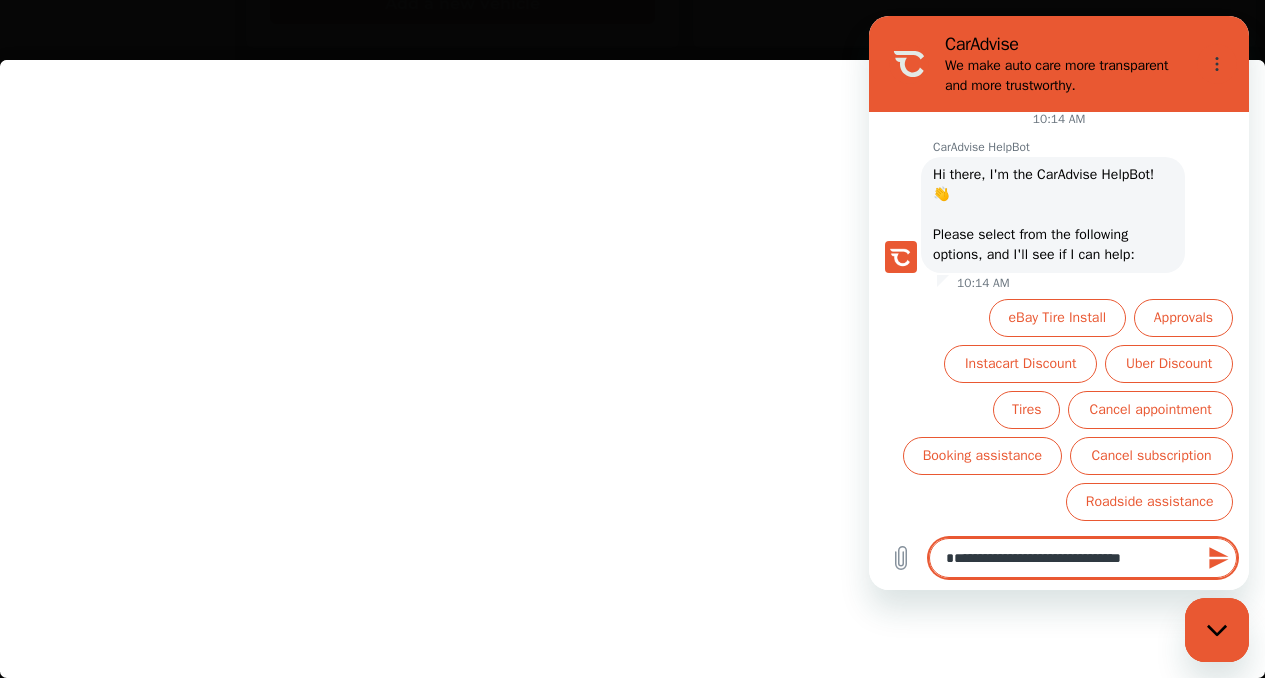 type on "**********" 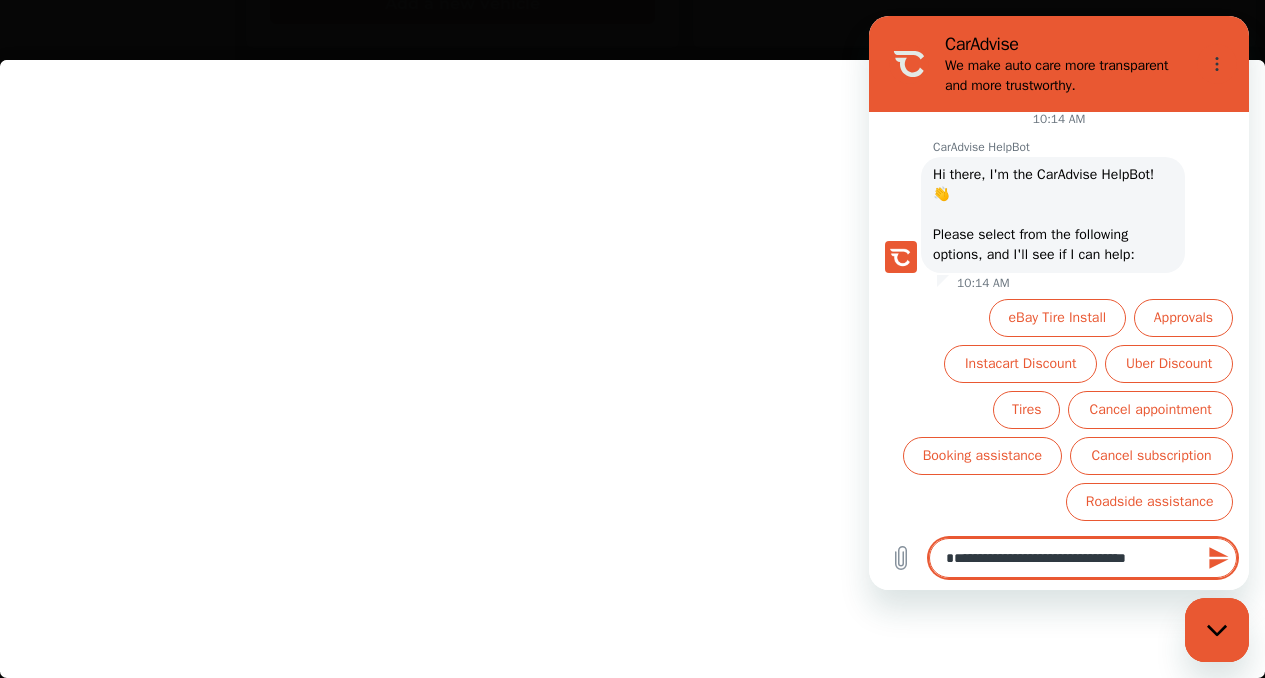 type on "**********" 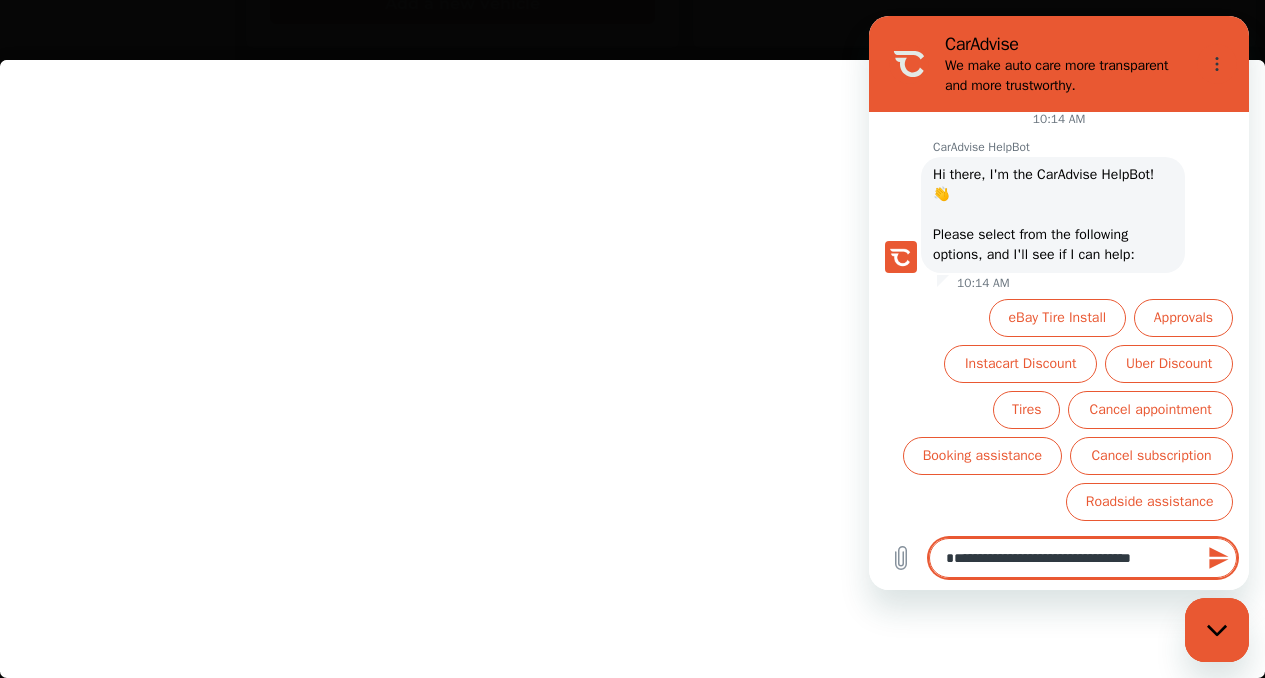 type on "**********" 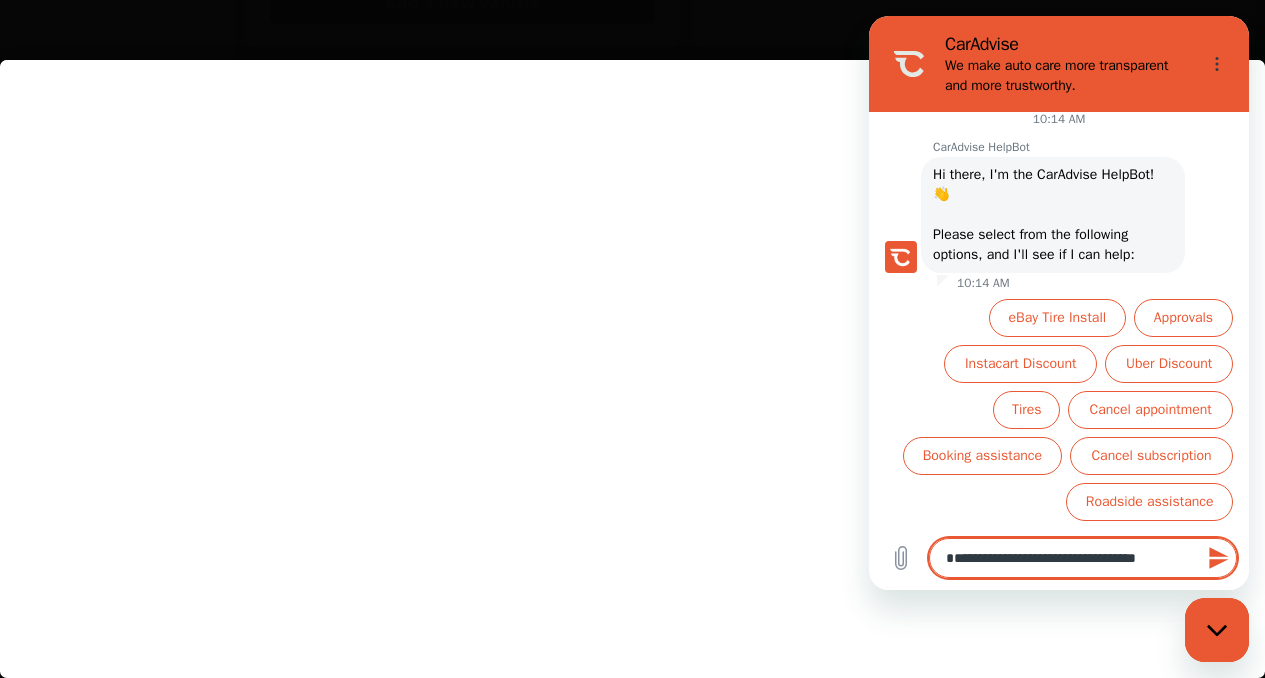 type 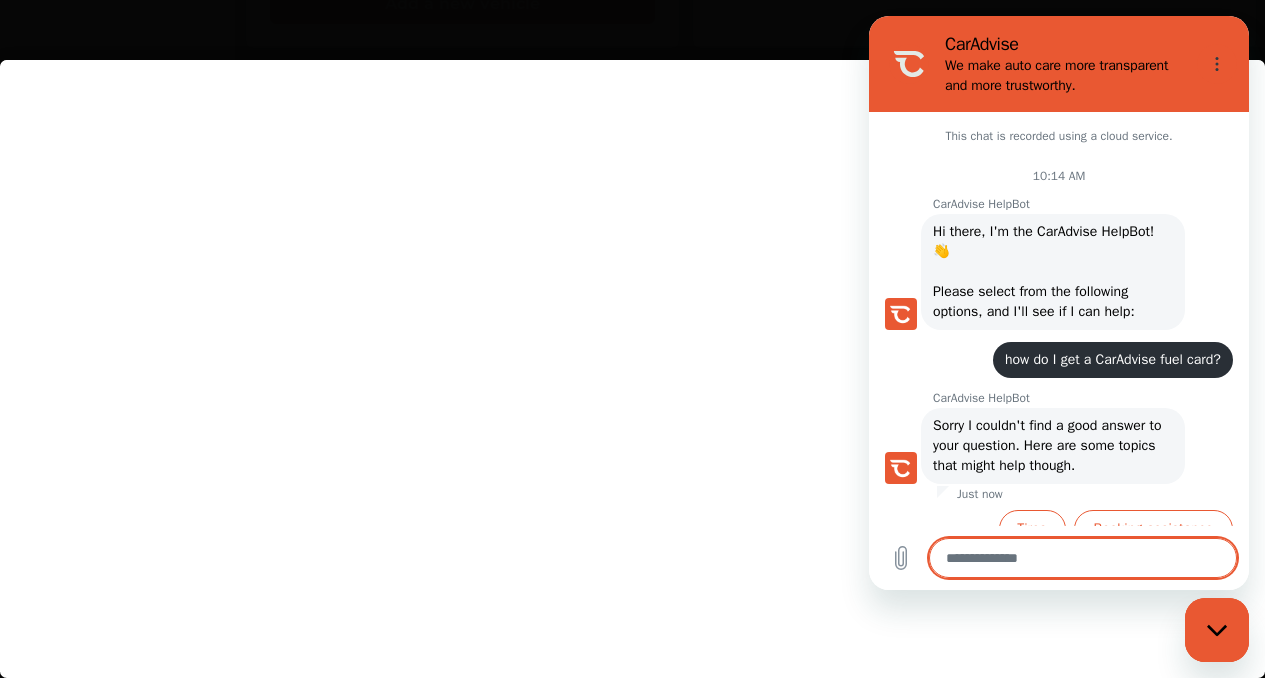 scroll, scrollTop: 211, scrollLeft: 0, axis: vertical 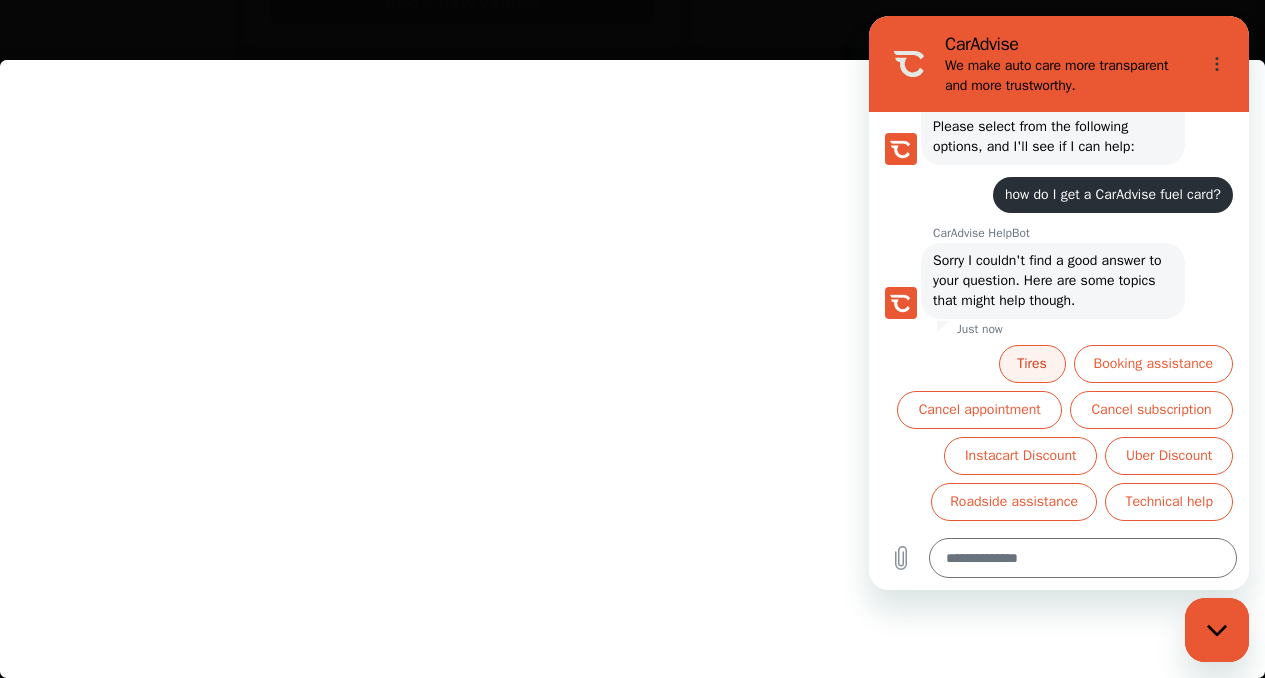 click on "Tires" at bounding box center [1032, 364] 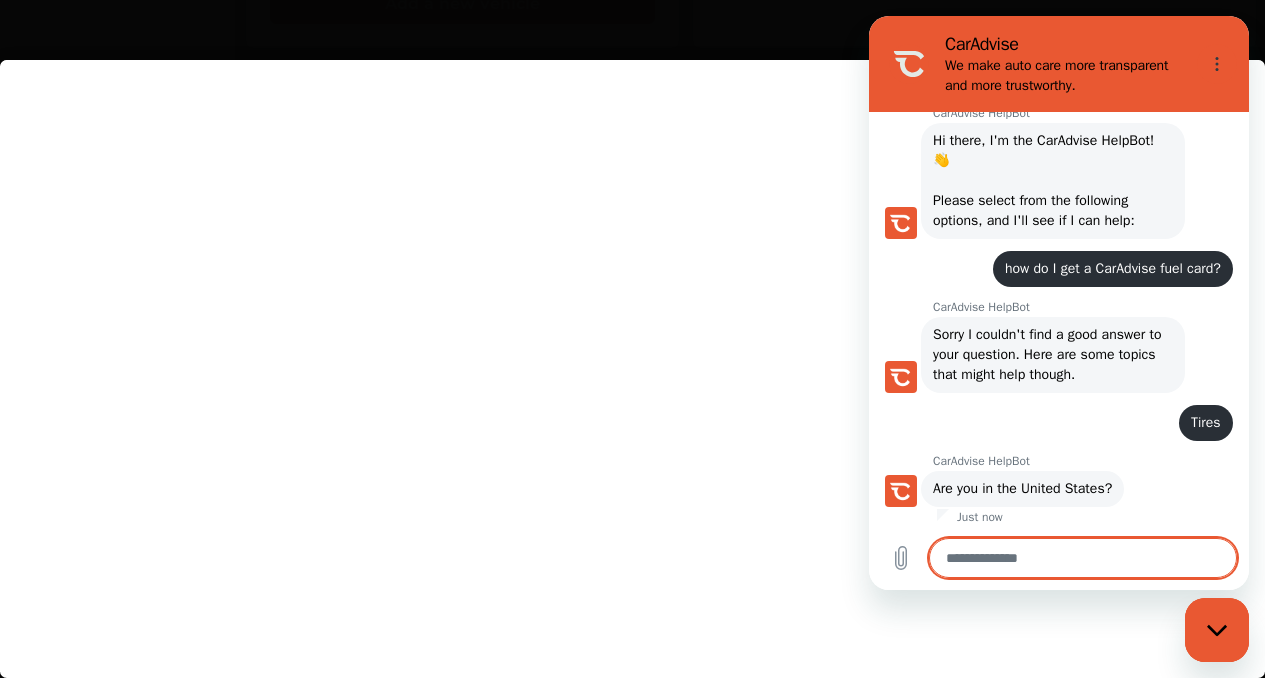 scroll, scrollTop: 141, scrollLeft: 0, axis: vertical 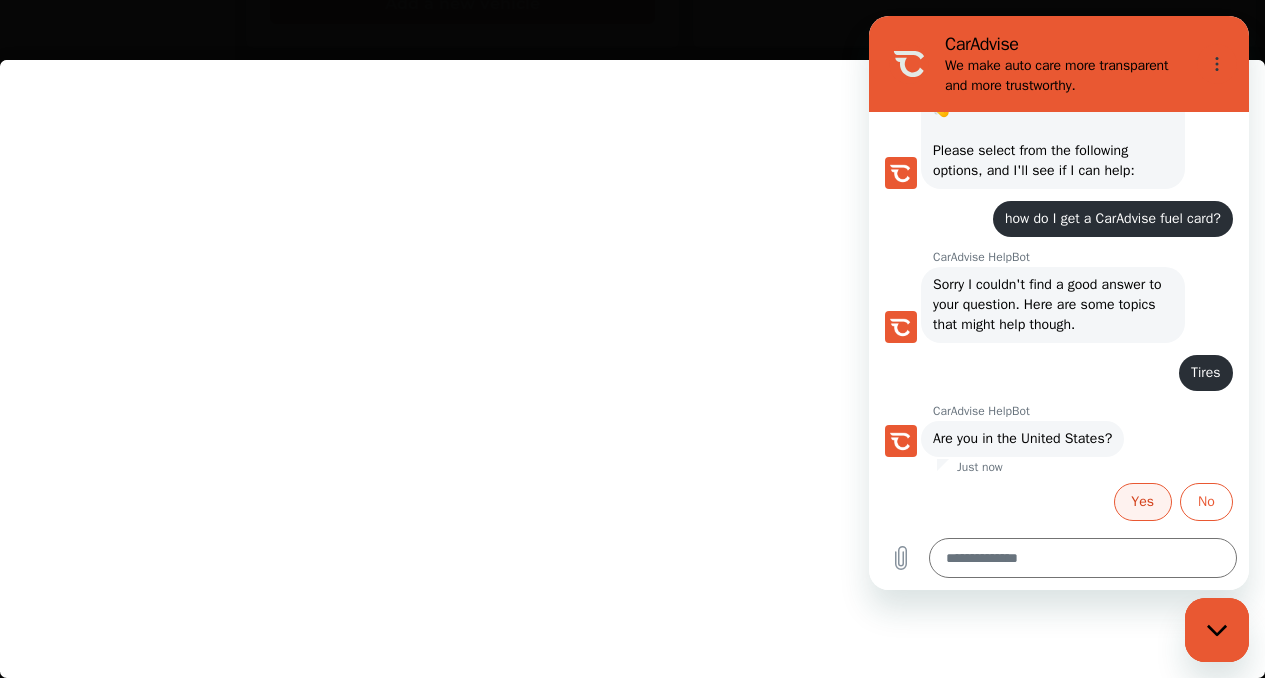 click on "Yes" at bounding box center (1143, 502) 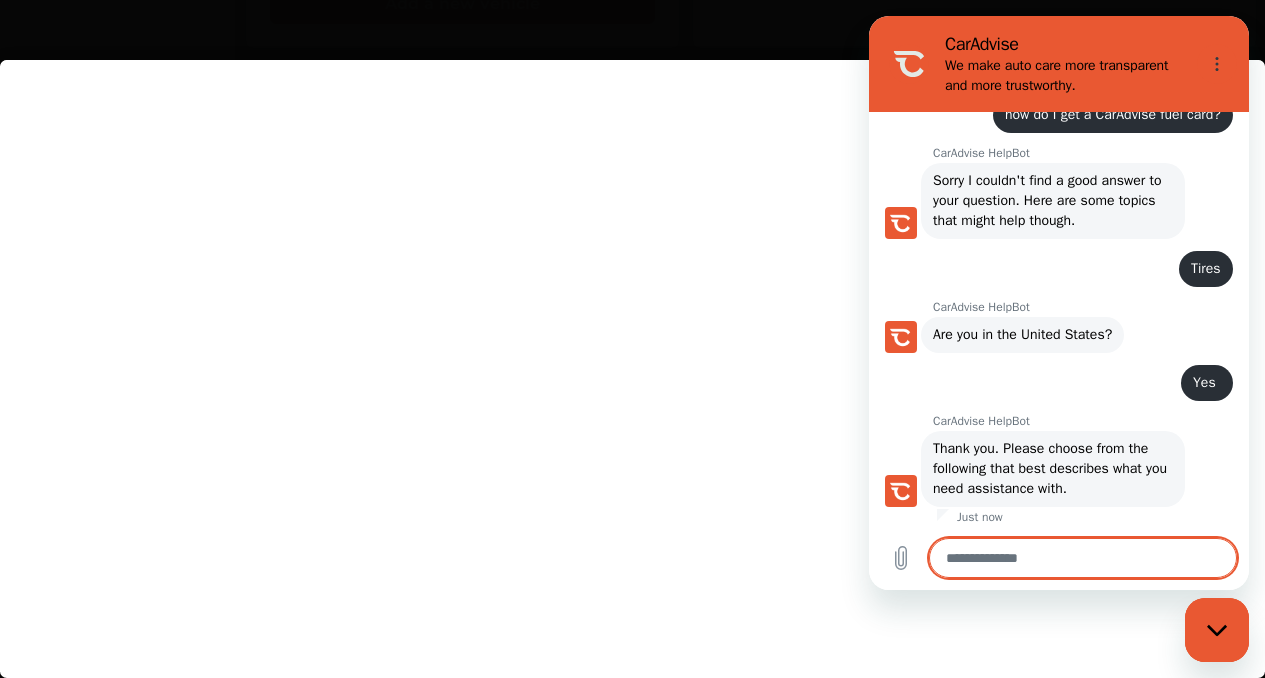 scroll, scrollTop: 407, scrollLeft: 0, axis: vertical 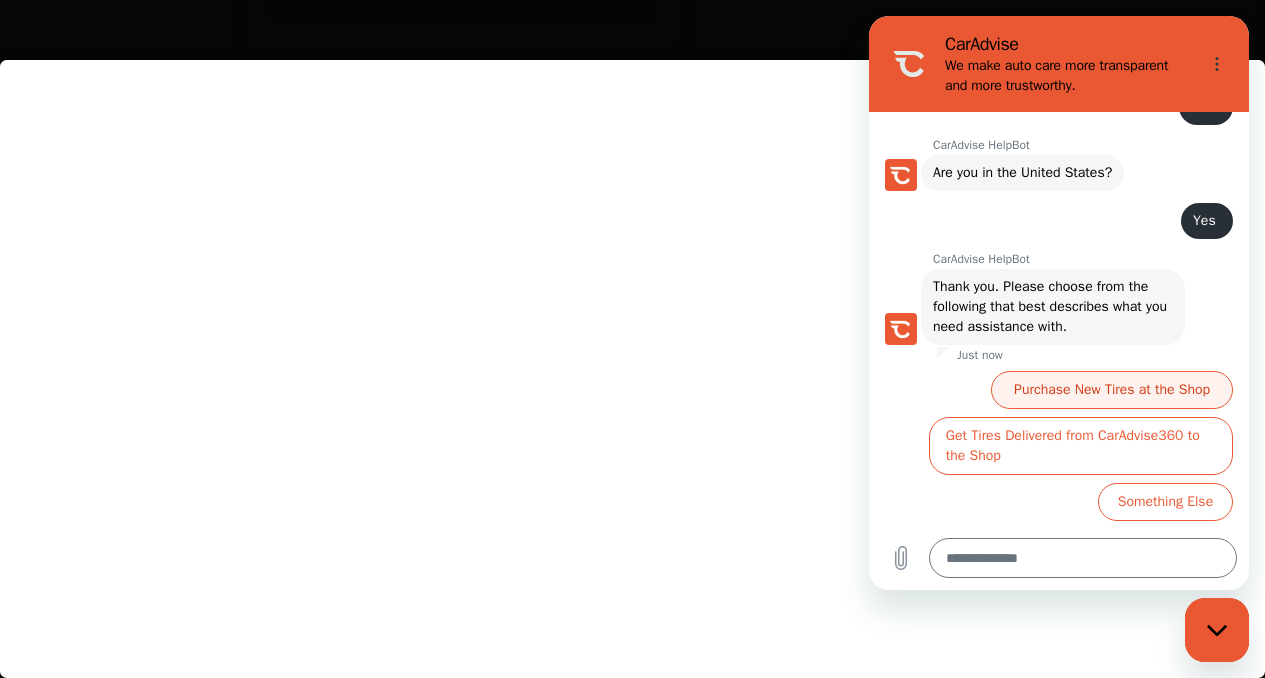 click on "Purchase New Tires at the Shop" at bounding box center (1112, 390) 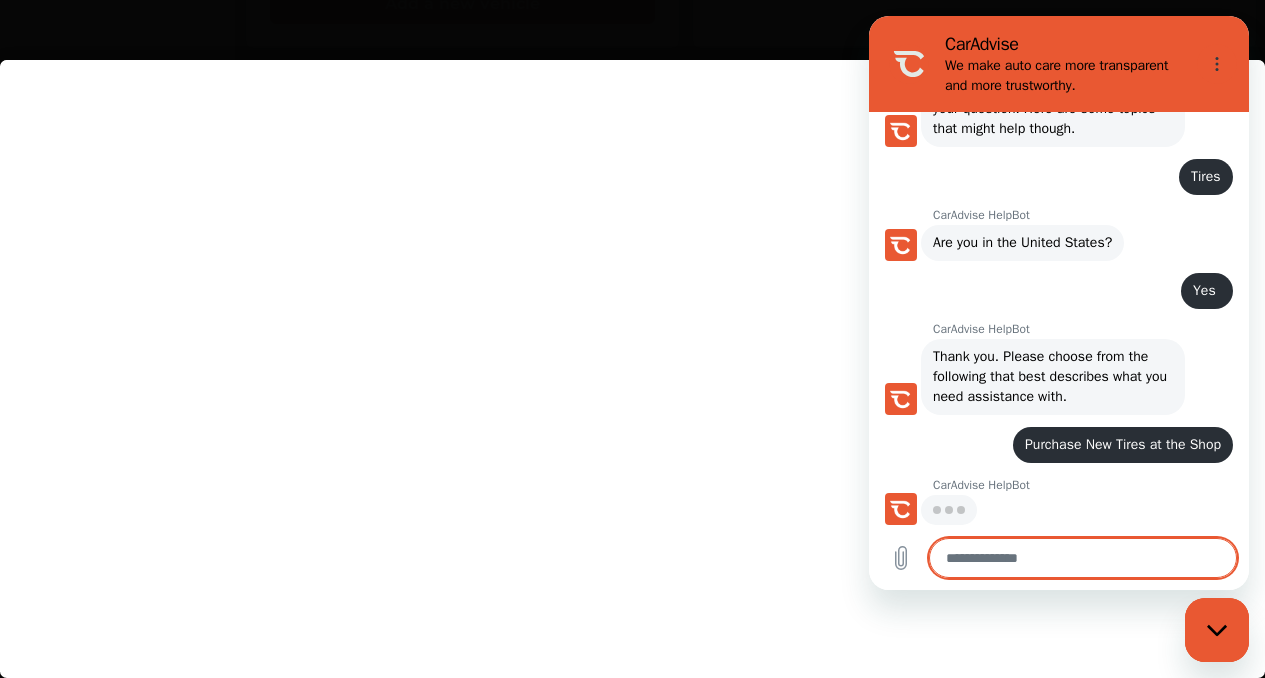 scroll, scrollTop: 335, scrollLeft: 0, axis: vertical 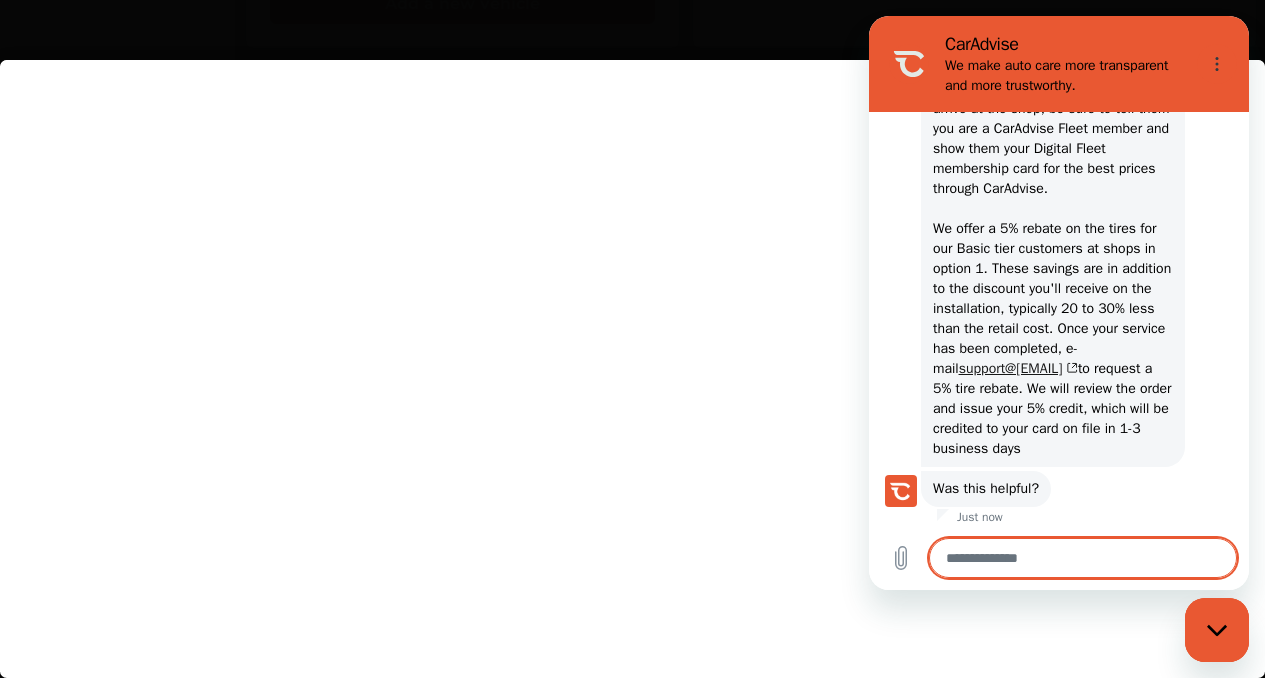 type on "*" 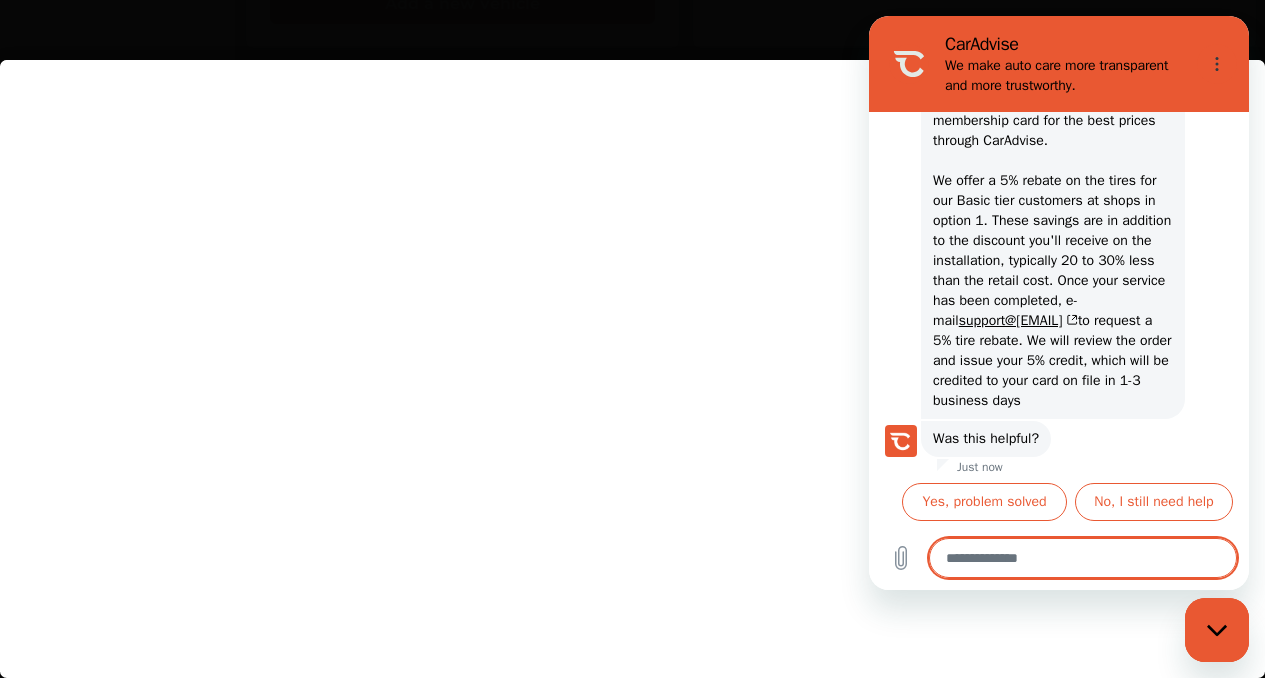 scroll, scrollTop: 1033, scrollLeft: 0, axis: vertical 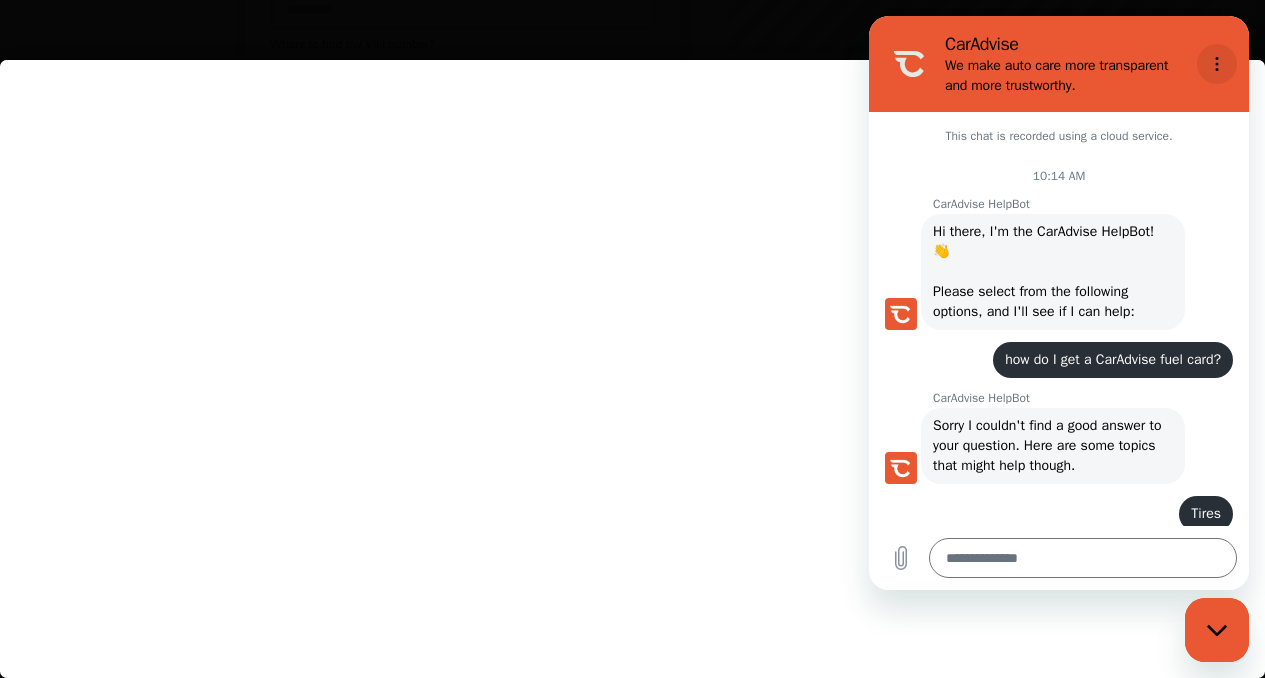 click 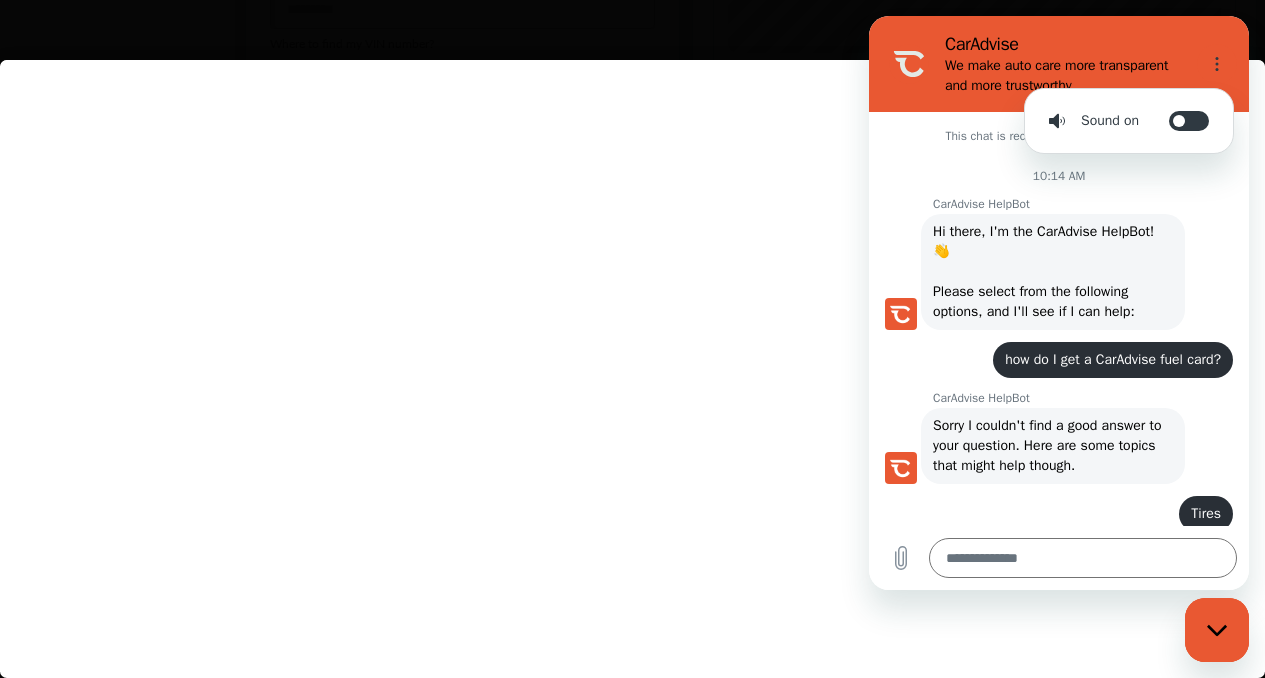 click on "CarAdvise We make auto care more transparent and more trustworthy. Sound on Toggle sound notifications" at bounding box center (1059, 64) 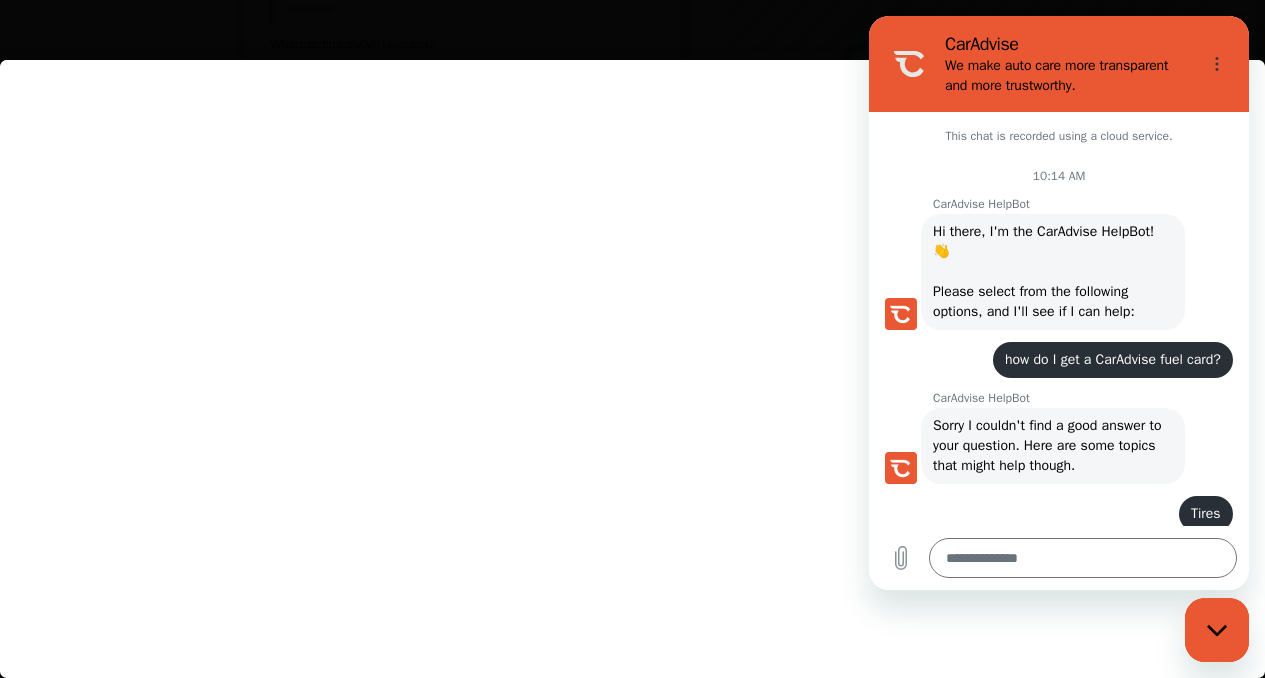 click at bounding box center (648, 355) 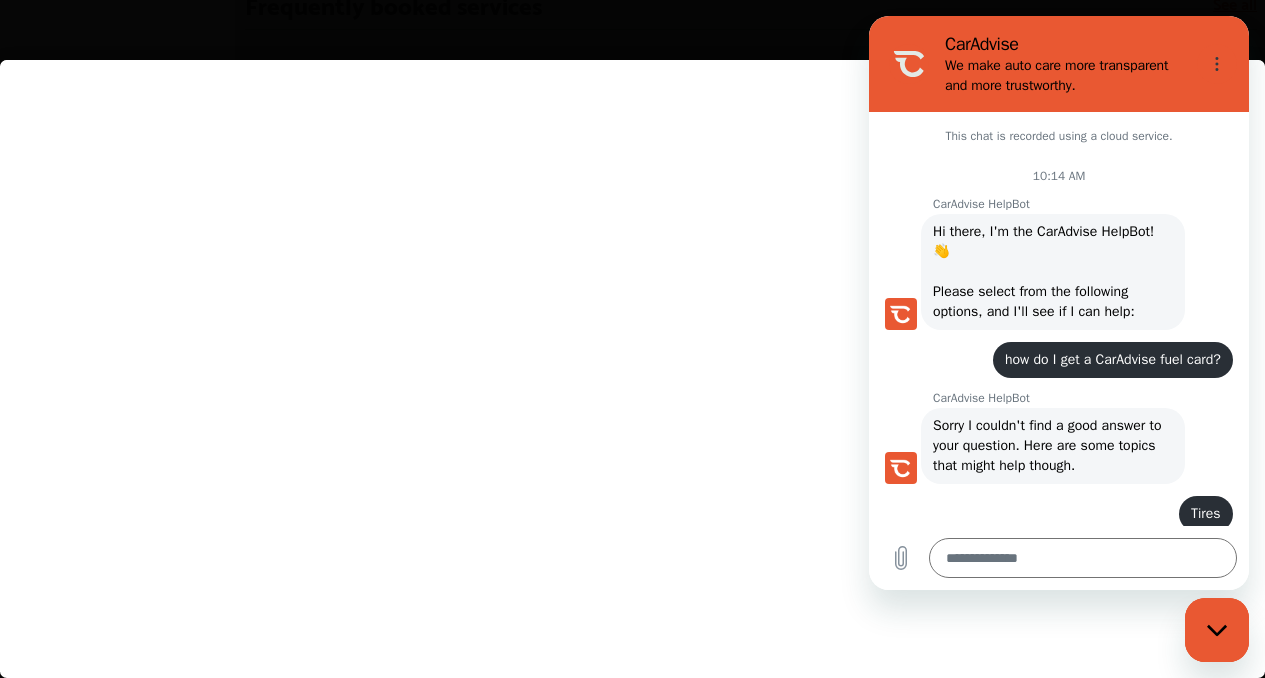 scroll, scrollTop: 1150, scrollLeft: 0, axis: vertical 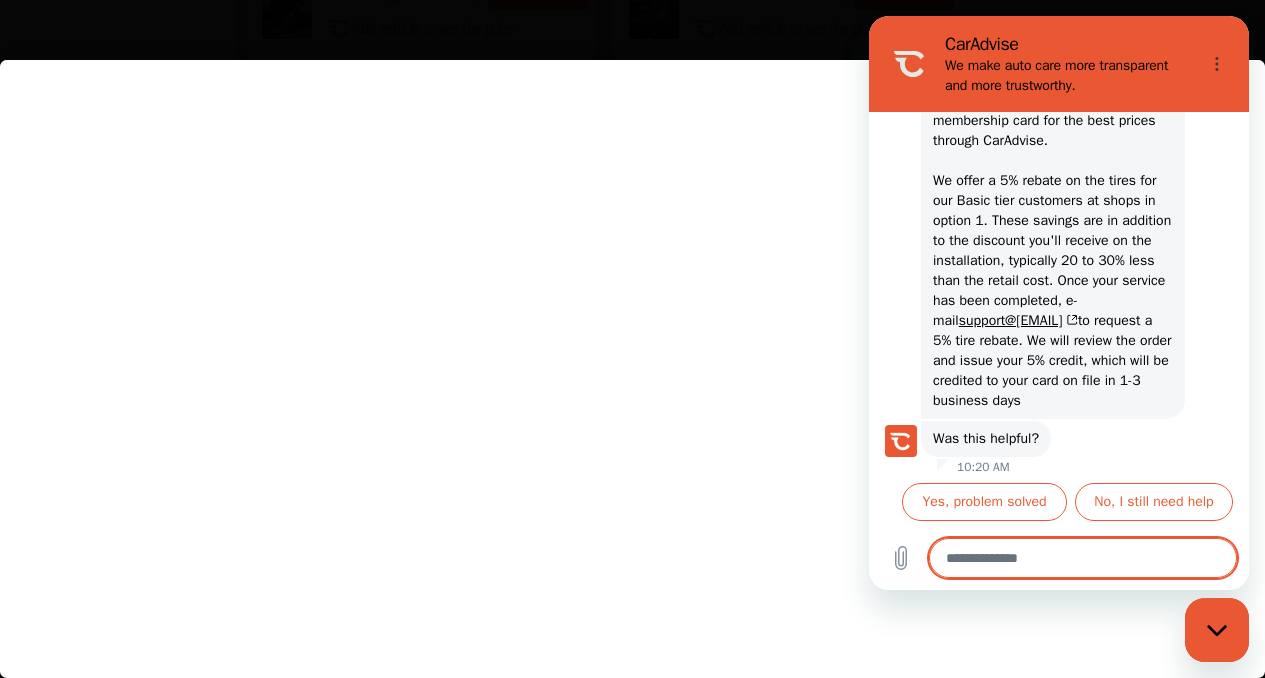 click at bounding box center (1083, 558) 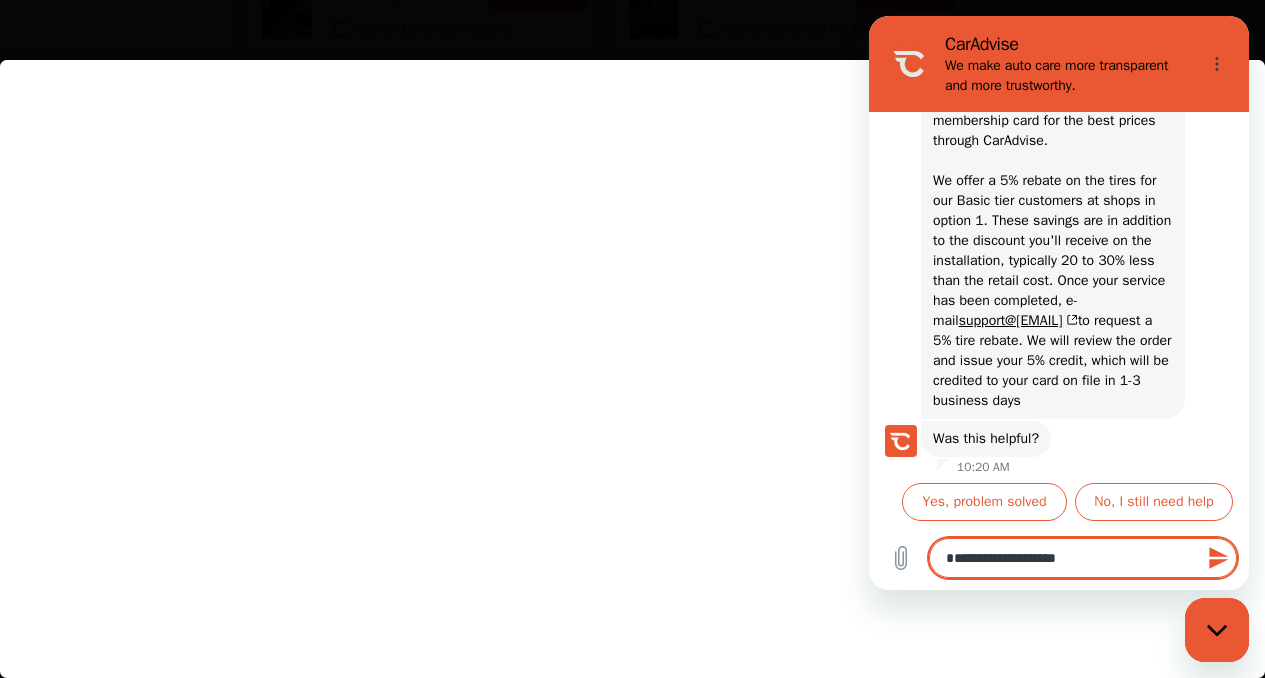 type on "**********" 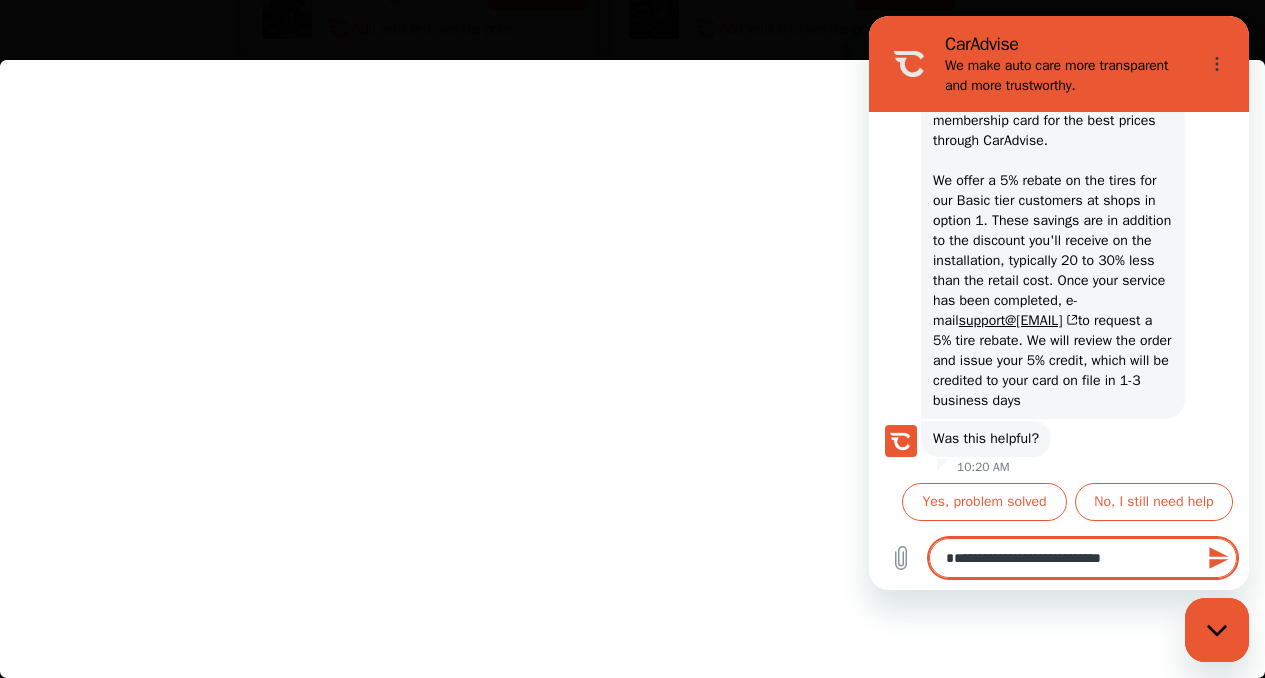 type on "**********" 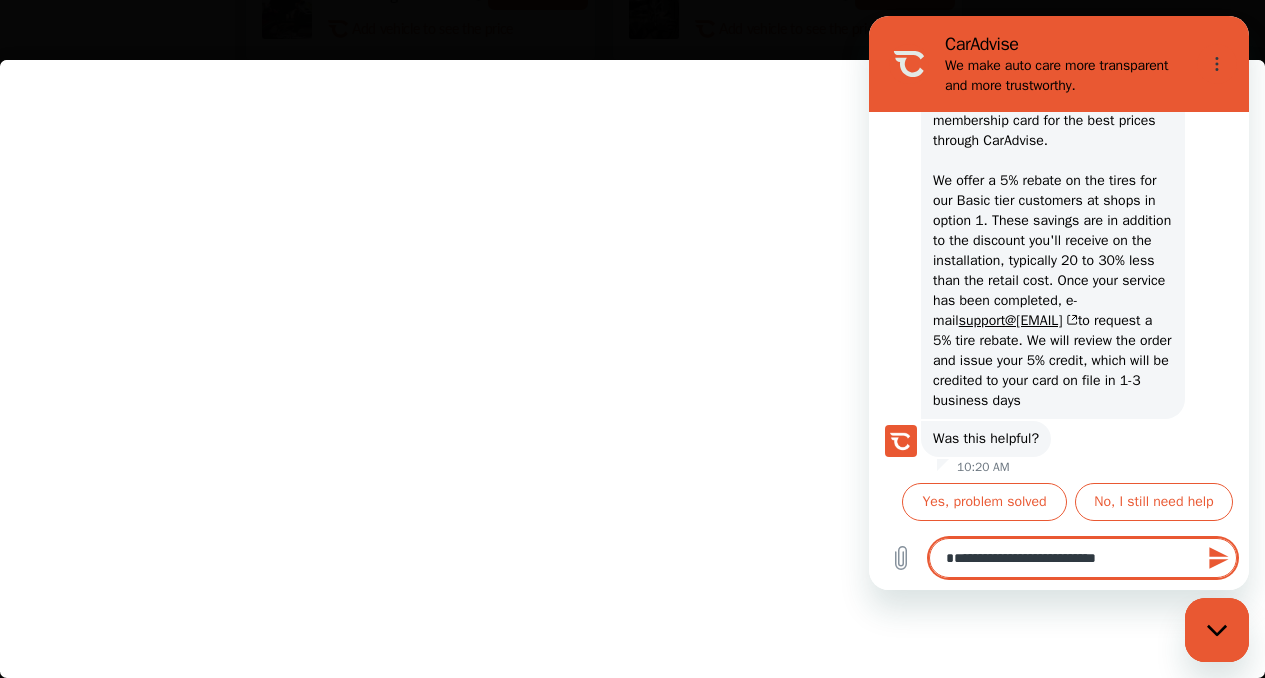 type on "**********" 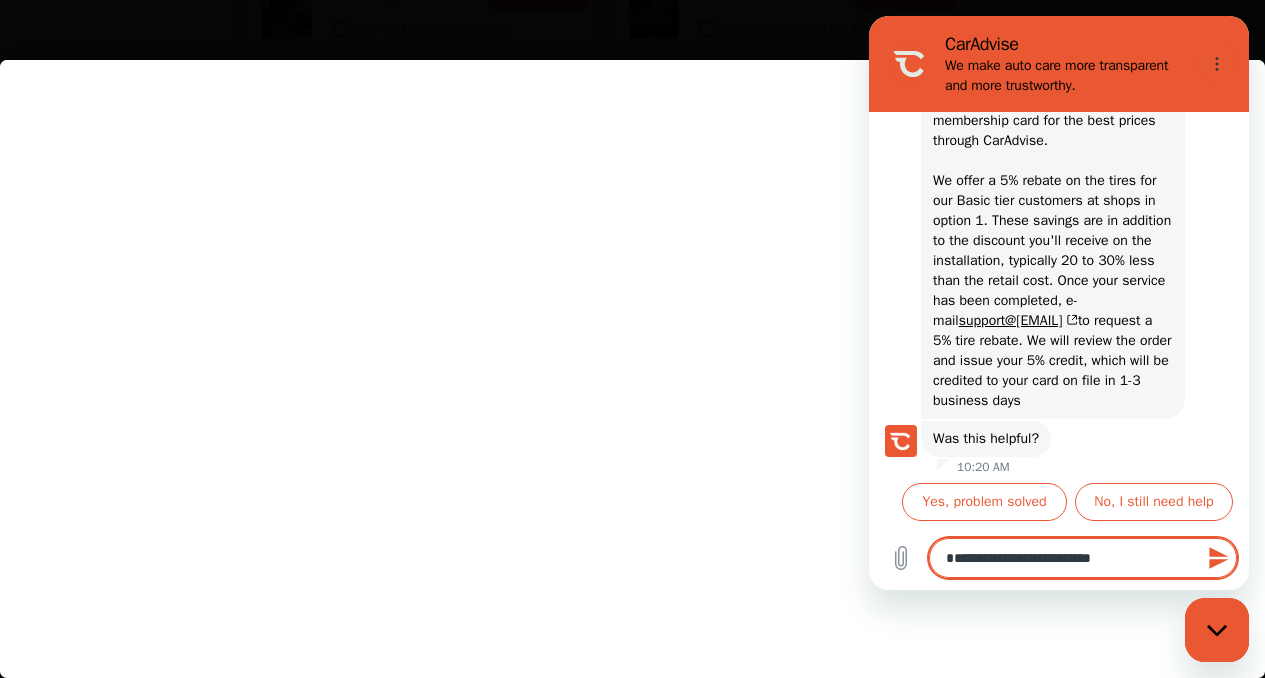 type on "**********" 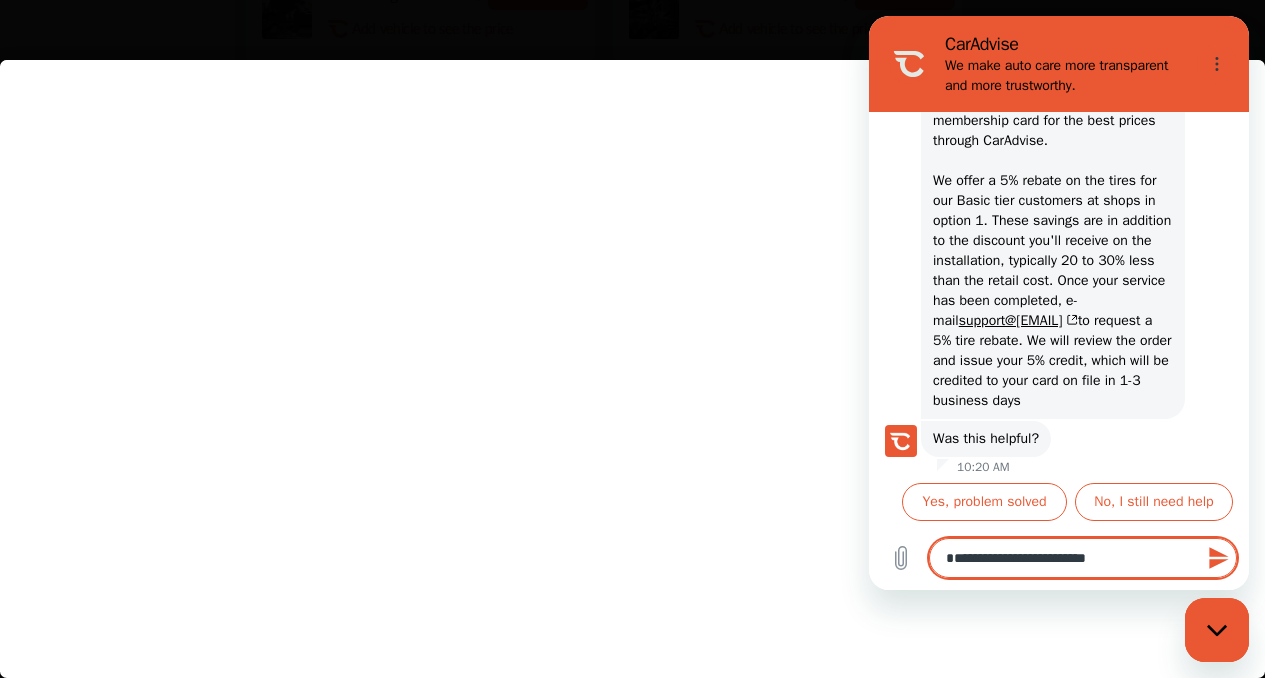 type on "**********" 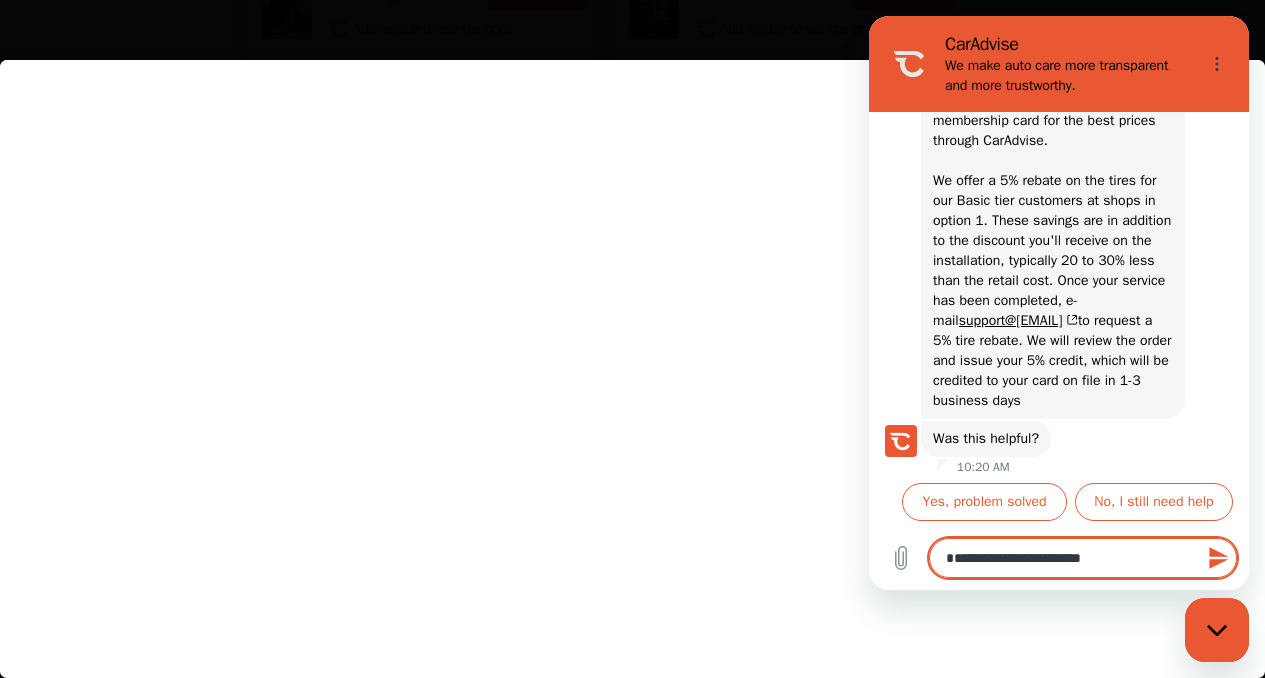 type on "**********" 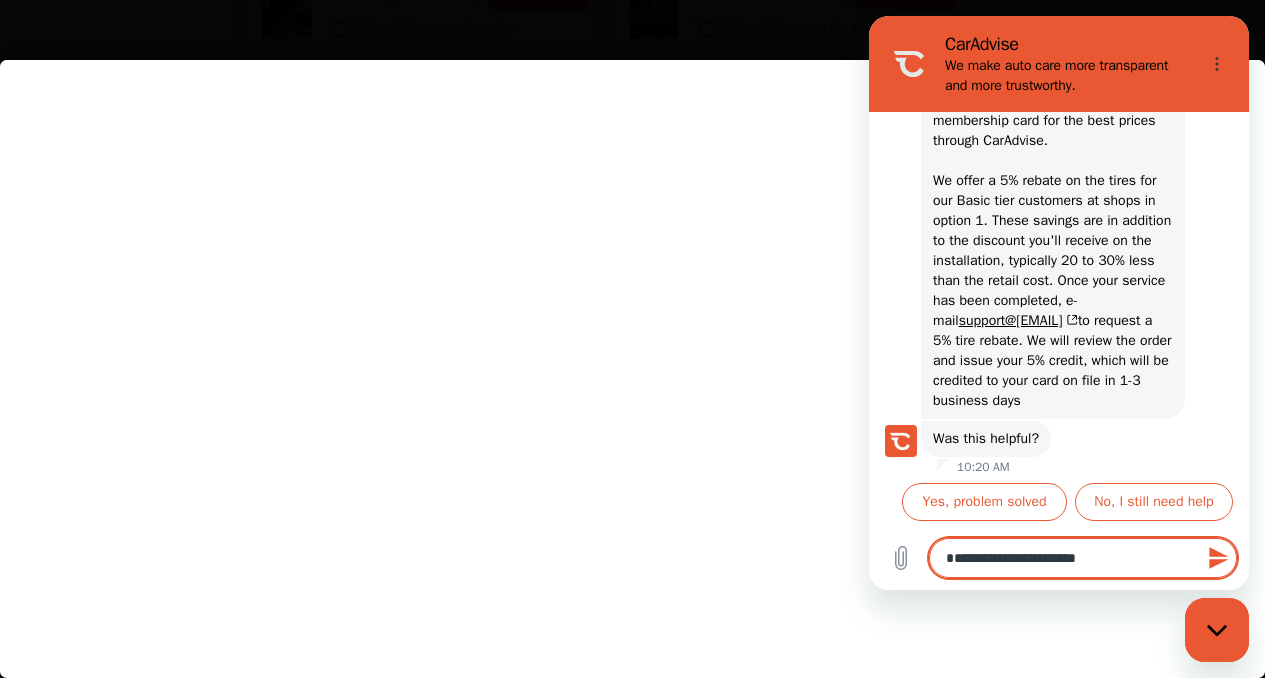 type on "**********" 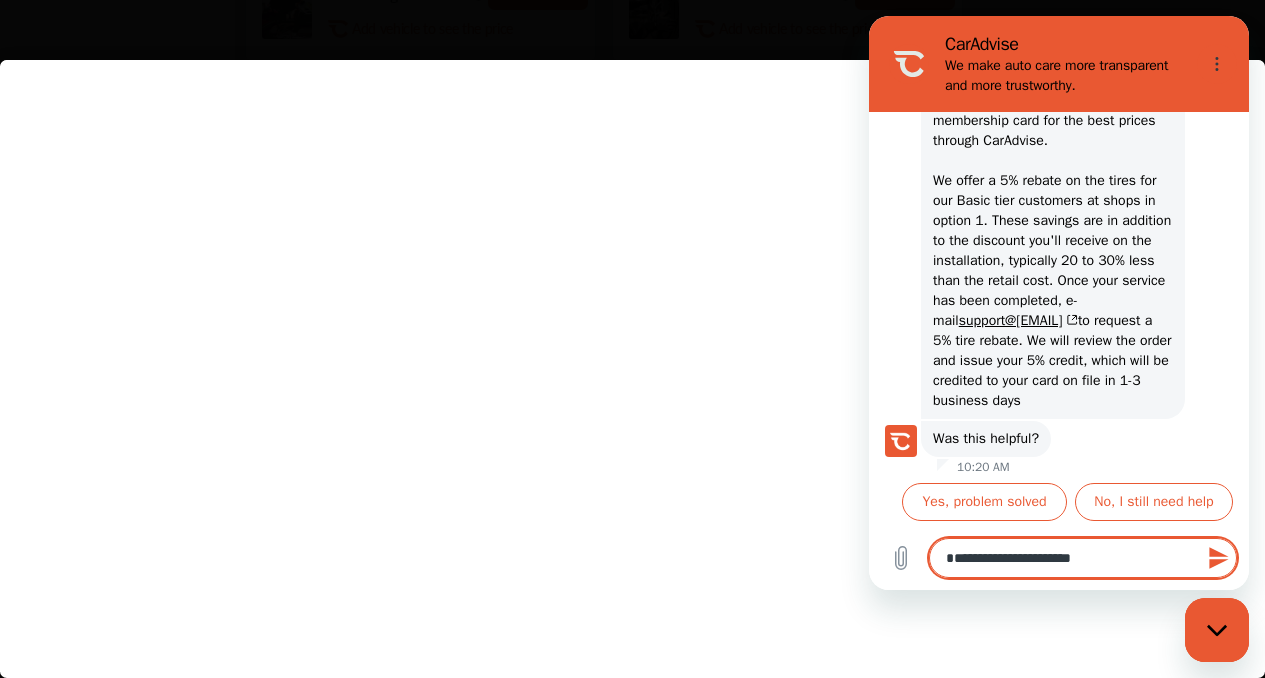 type on "*" 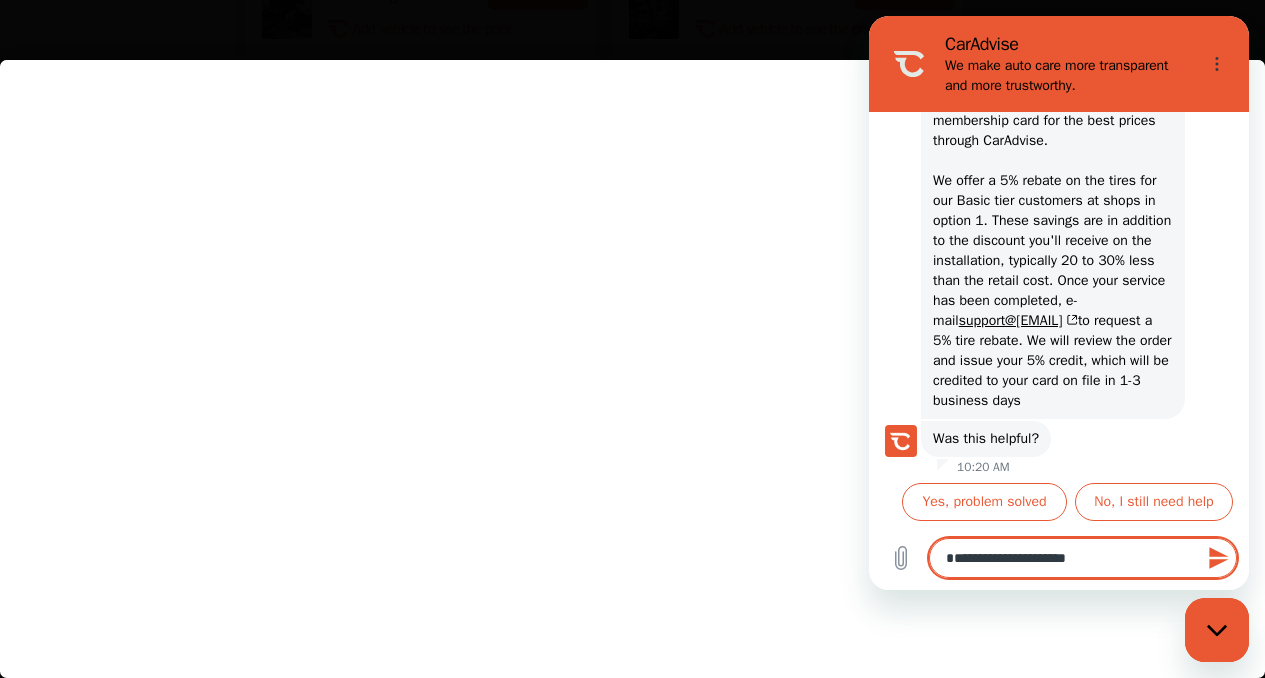type on "**********" 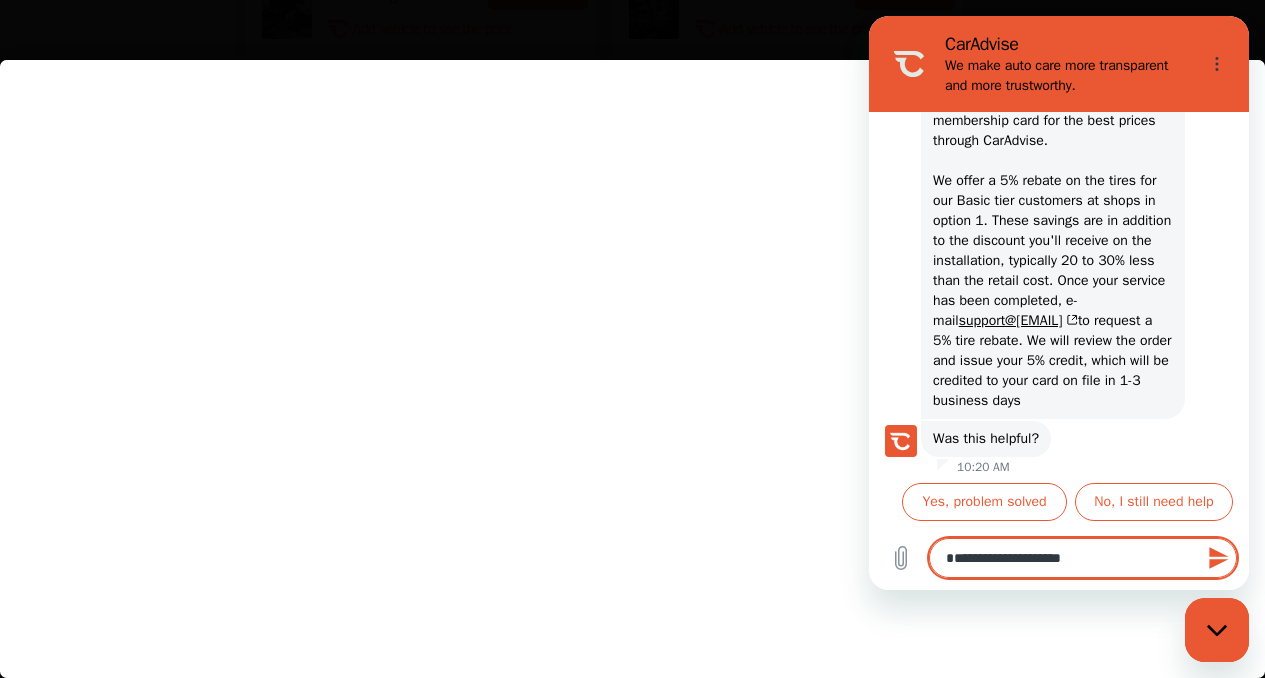 type on "**********" 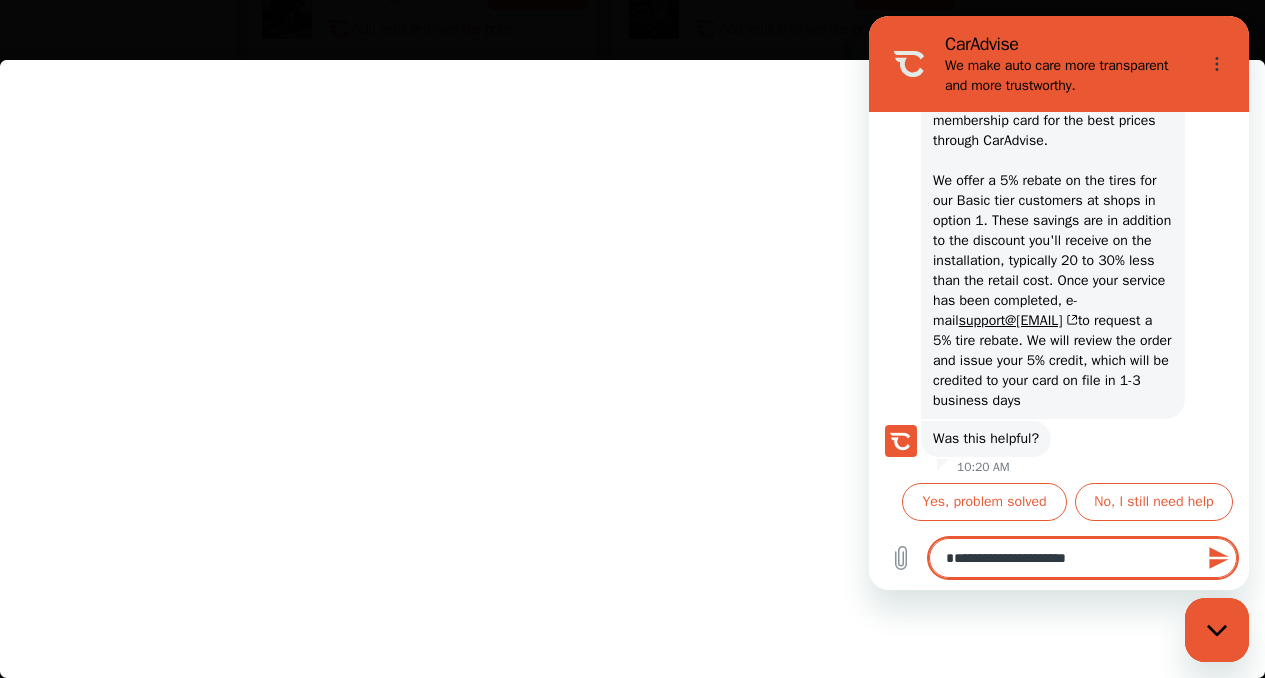 type on "**********" 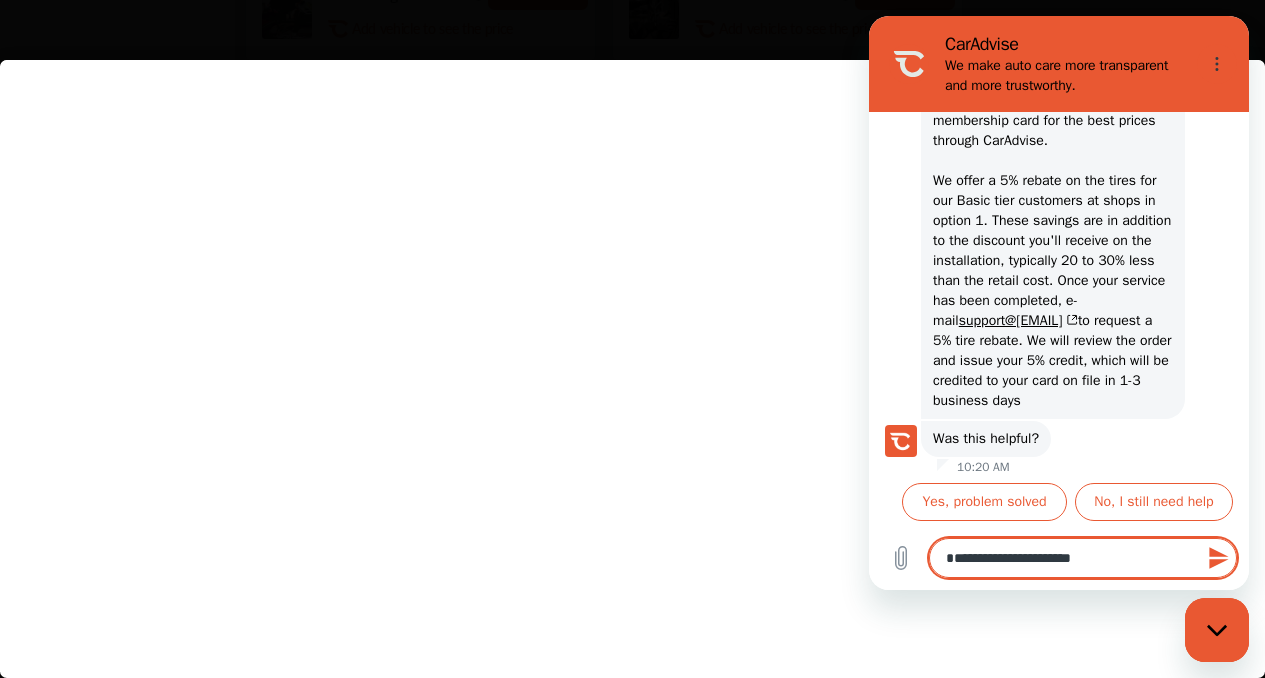 type on "*" 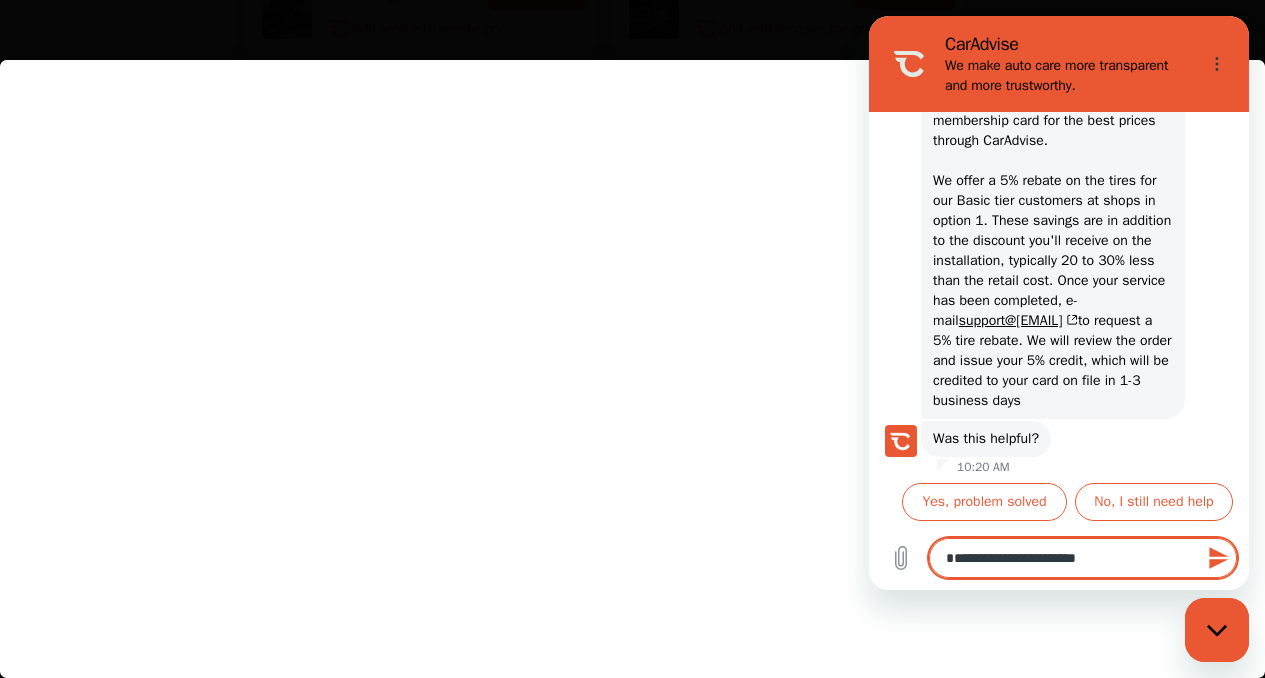 type on "**********" 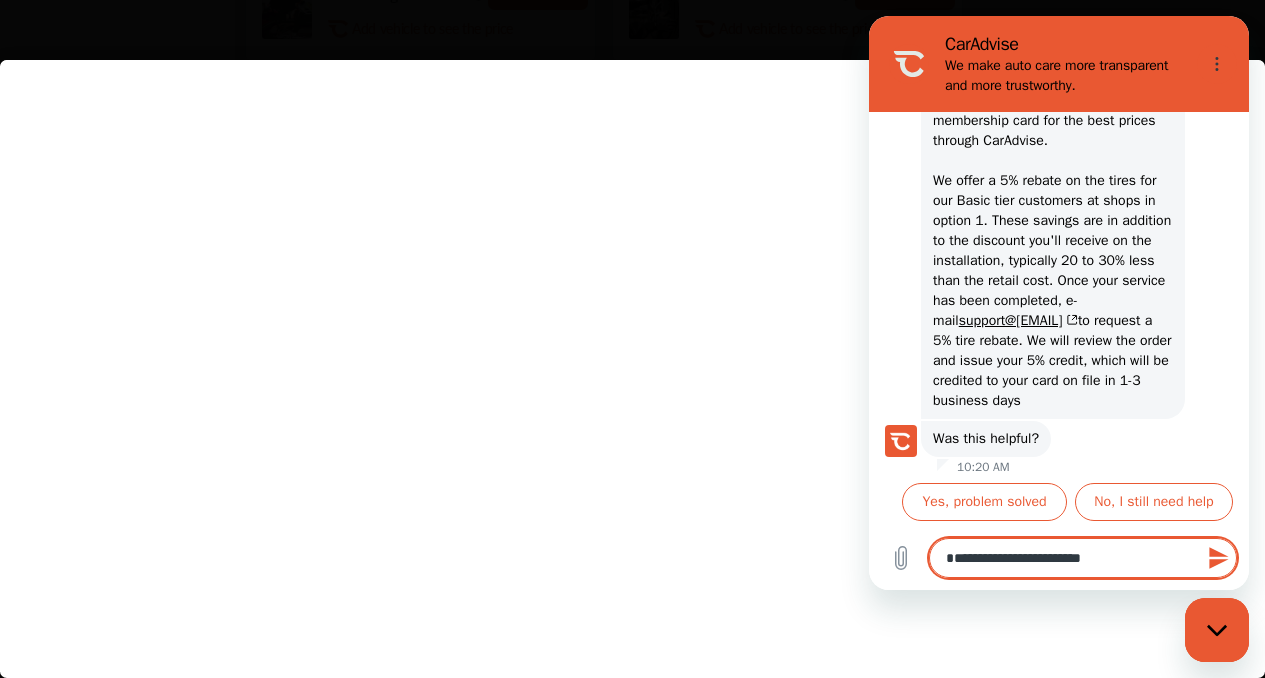 type on "**********" 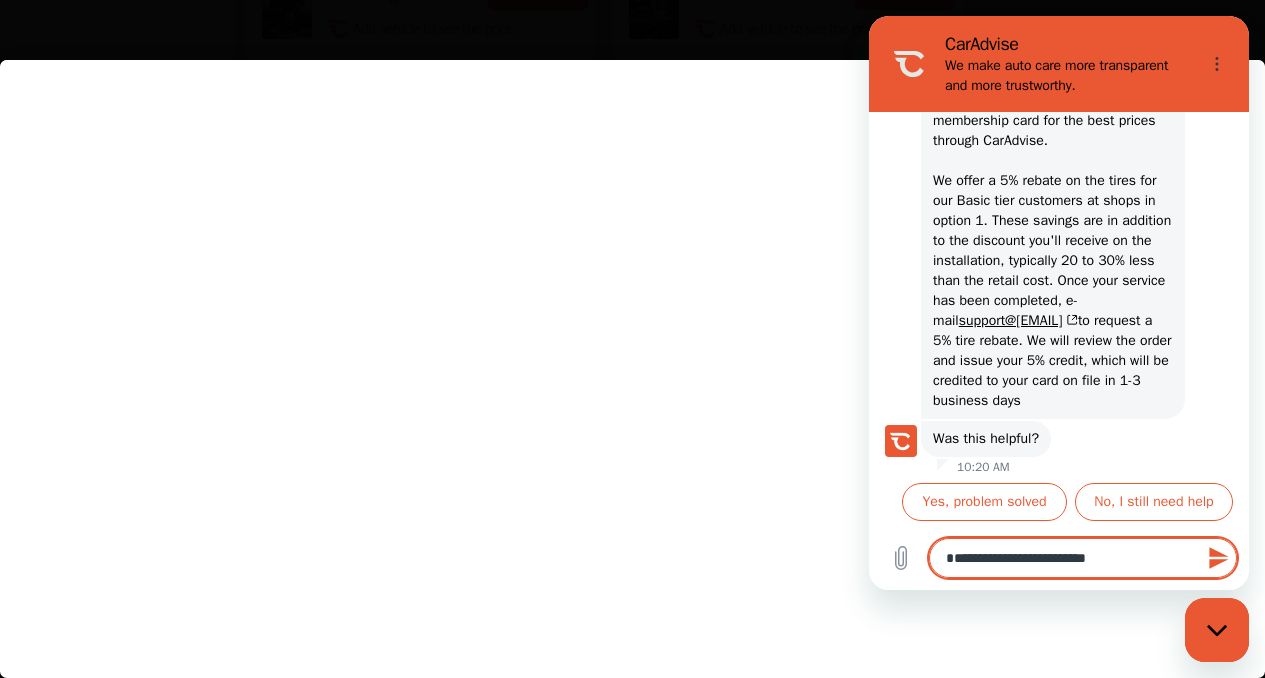 type on "**********" 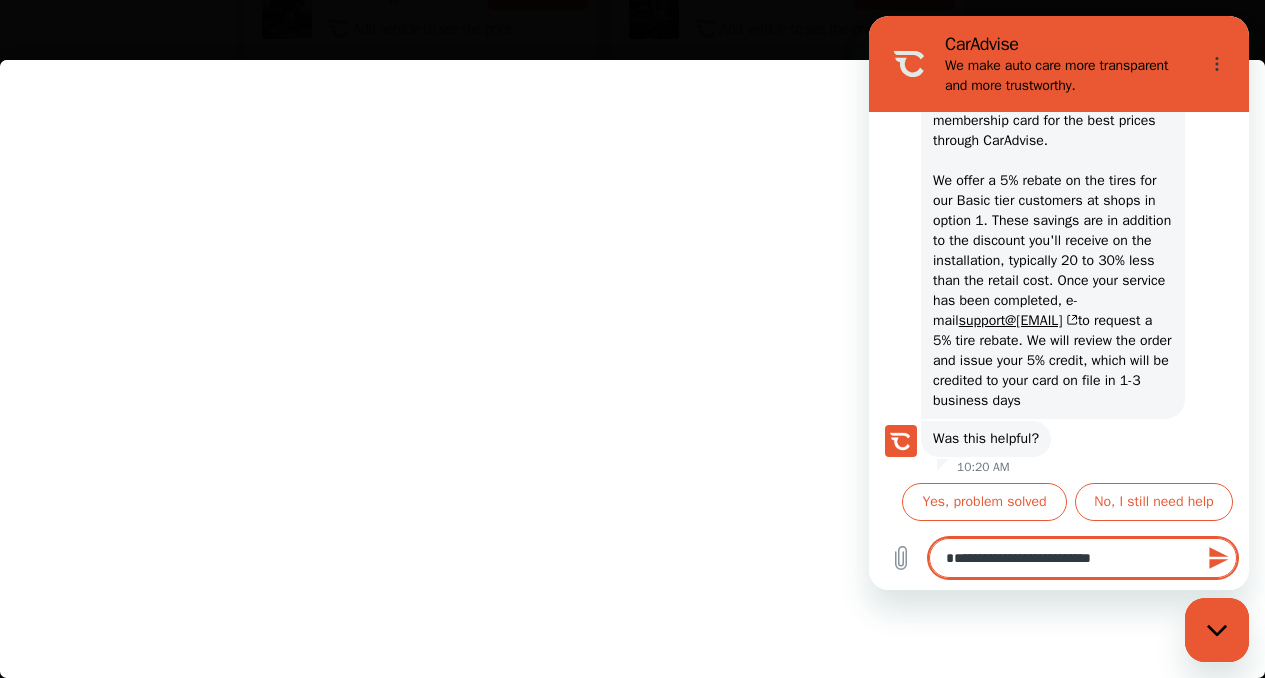 type on "**********" 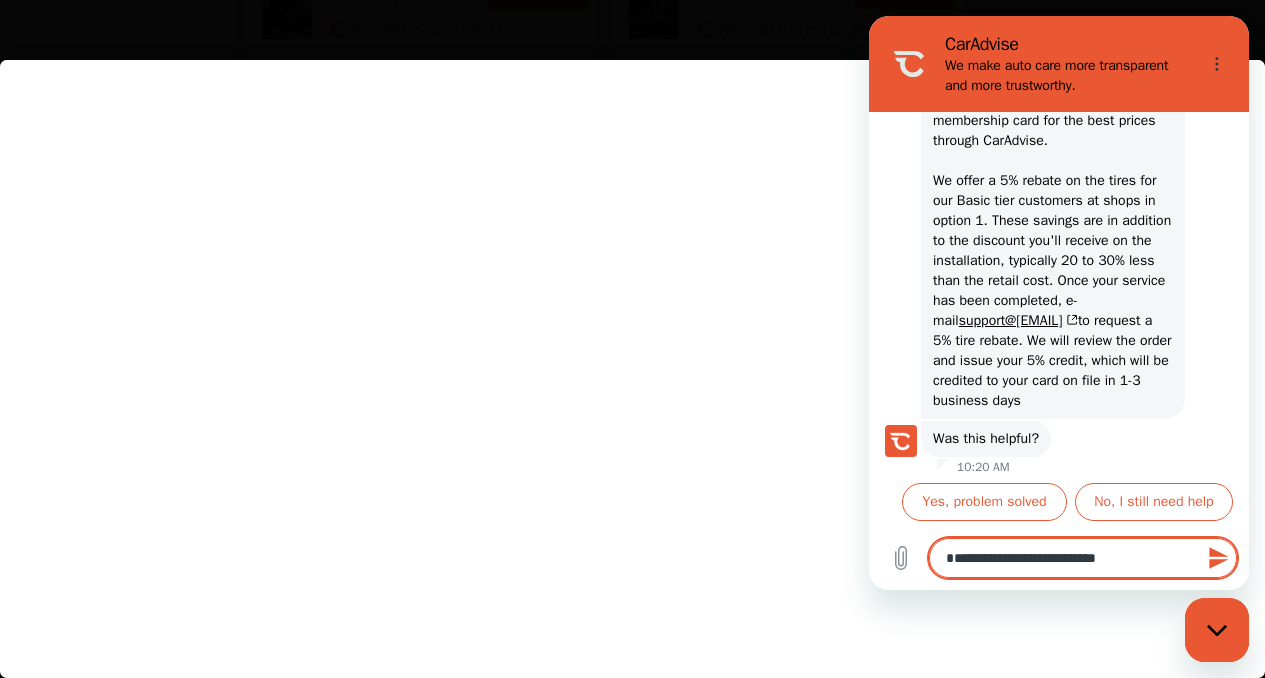 type on "**********" 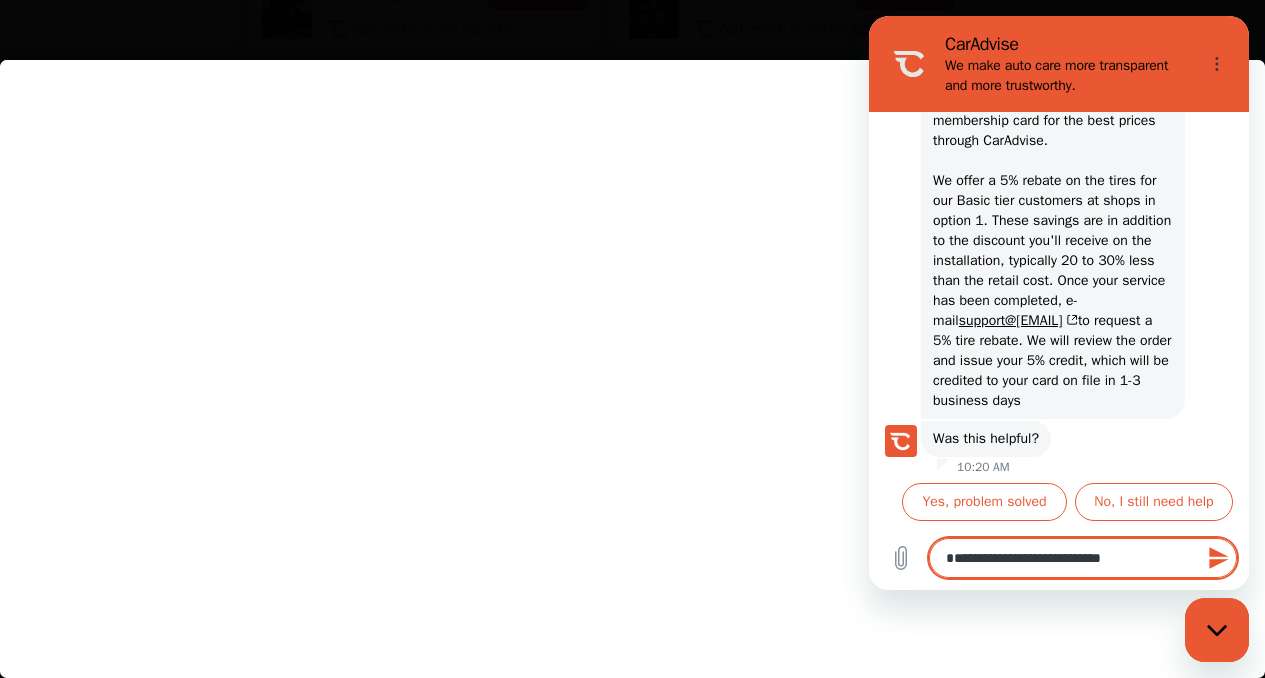type on "**********" 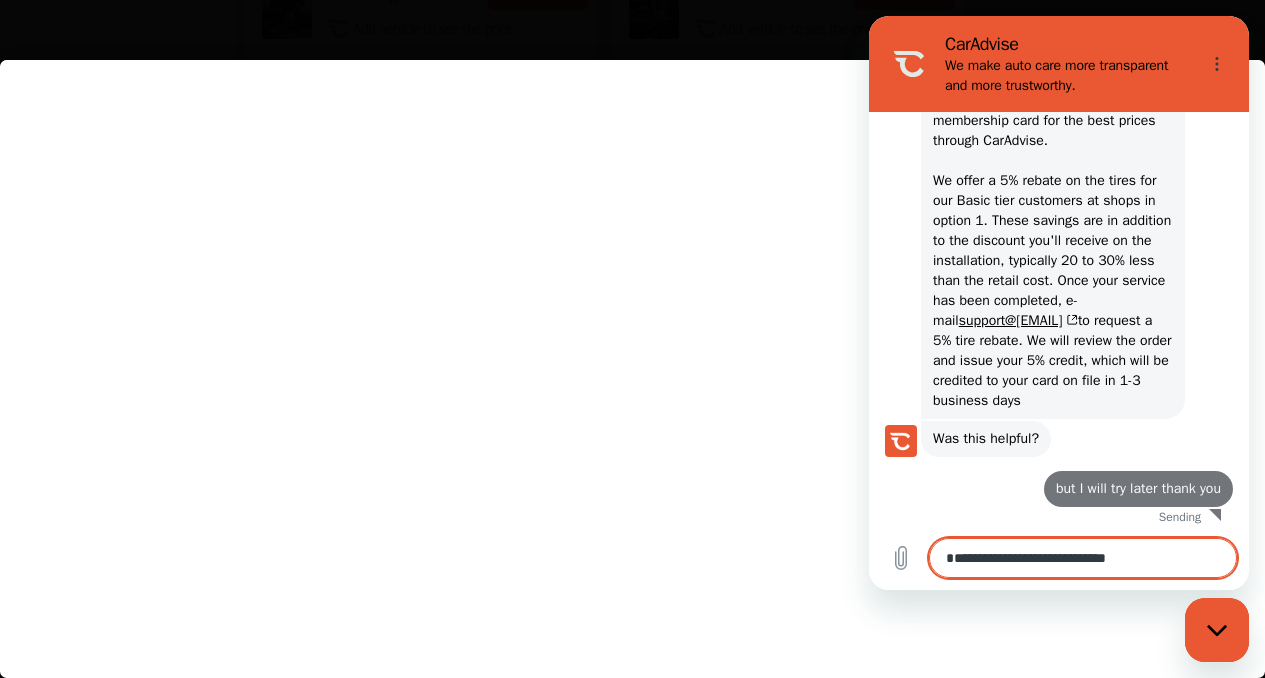 type 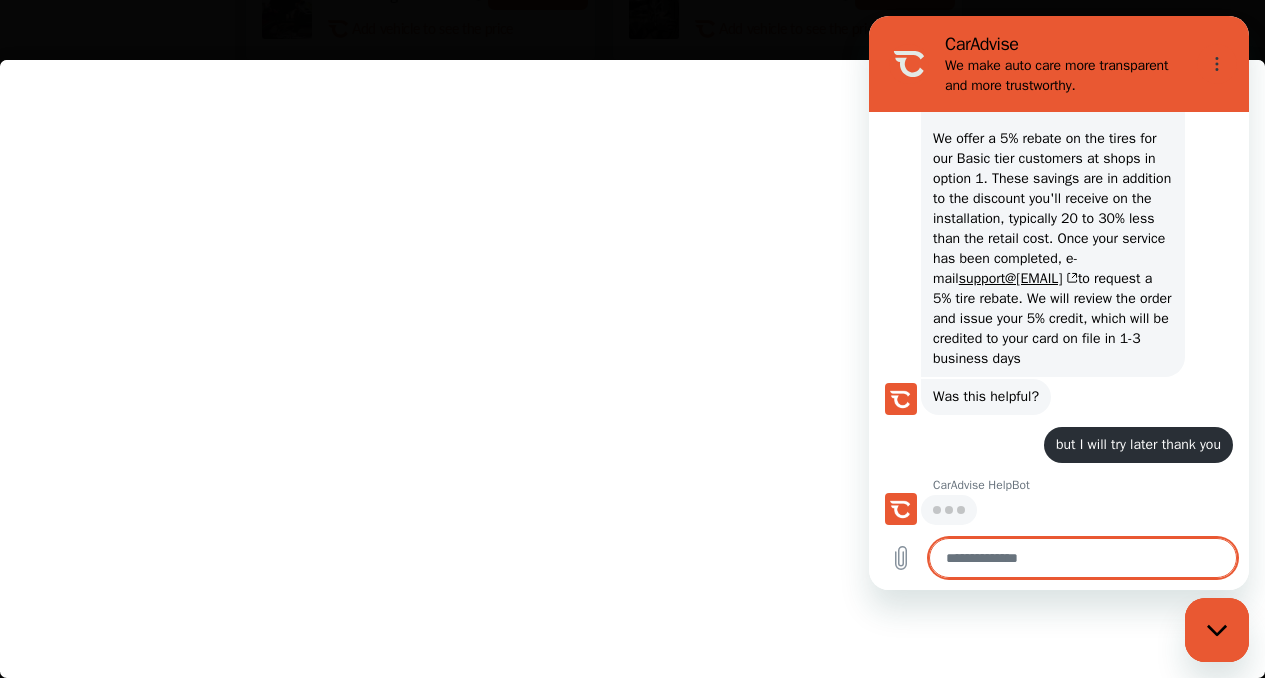 scroll, scrollTop: 1027, scrollLeft: 0, axis: vertical 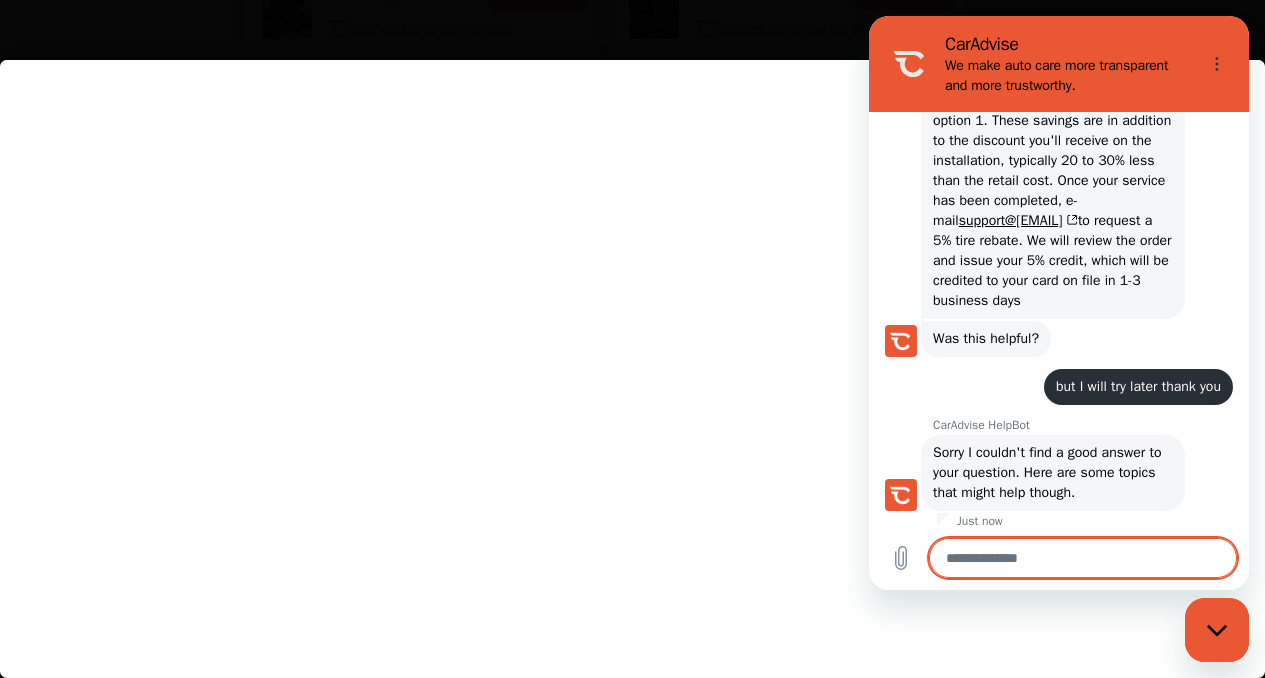 type on "*" 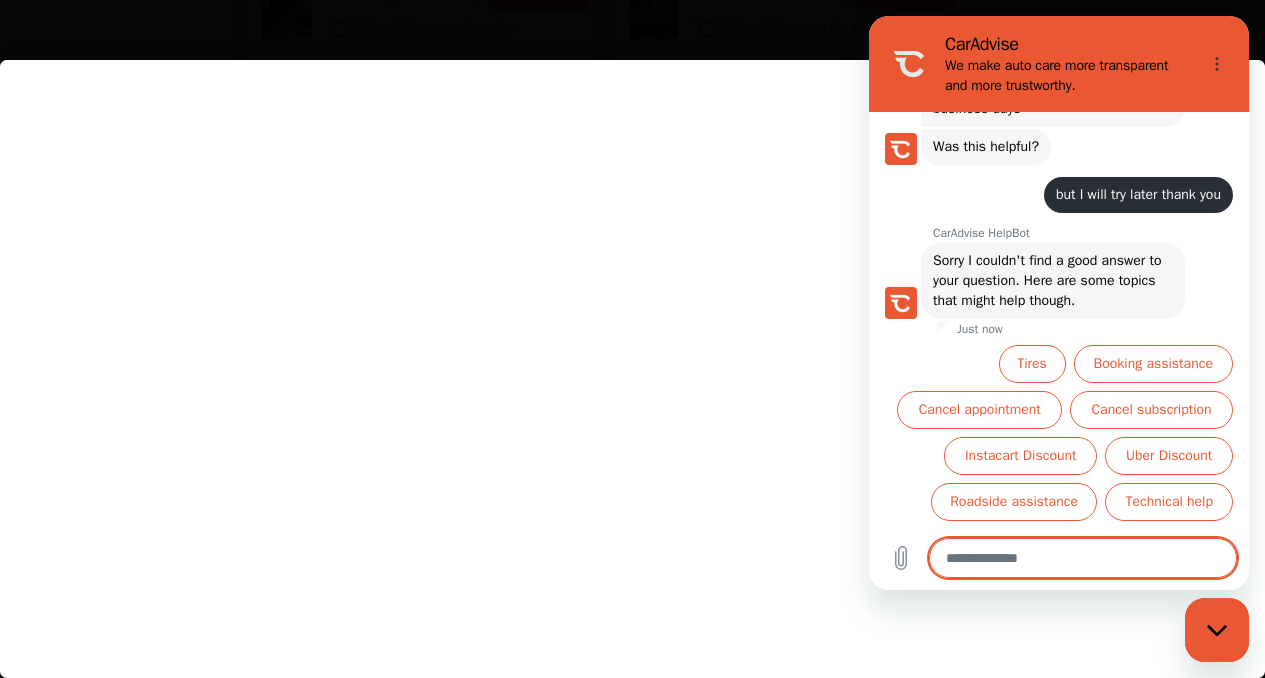 scroll, scrollTop: 1325, scrollLeft: 0, axis: vertical 